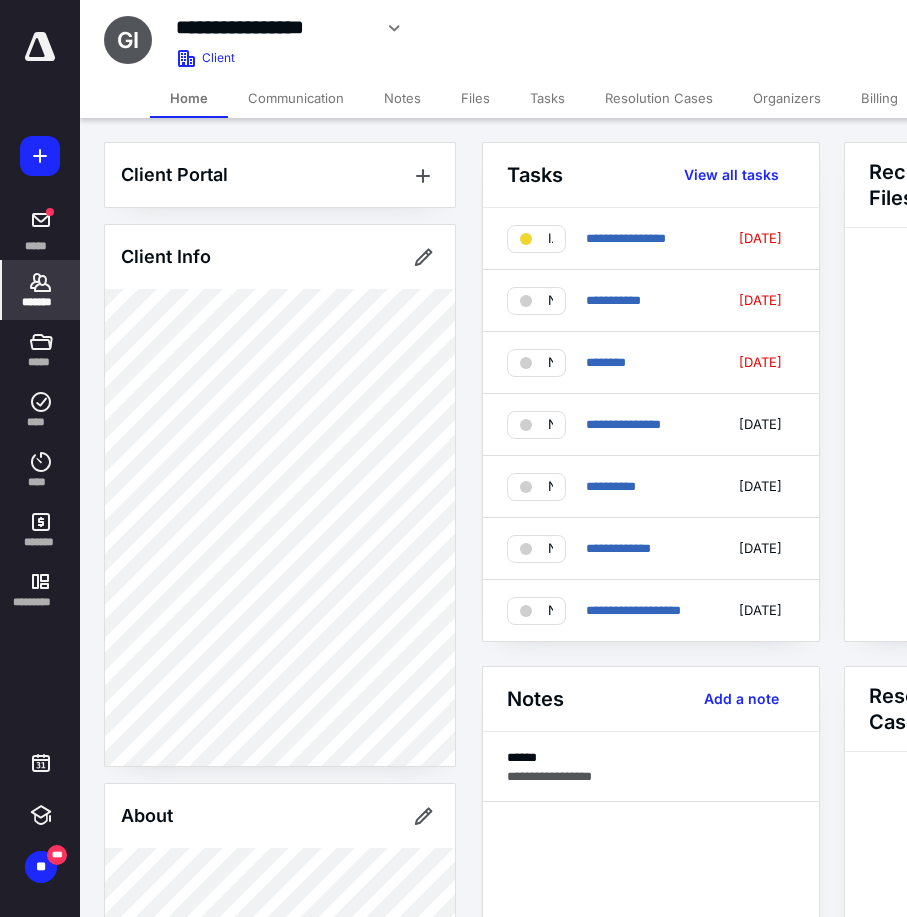 scroll, scrollTop: 0, scrollLeft: 0, axis: both 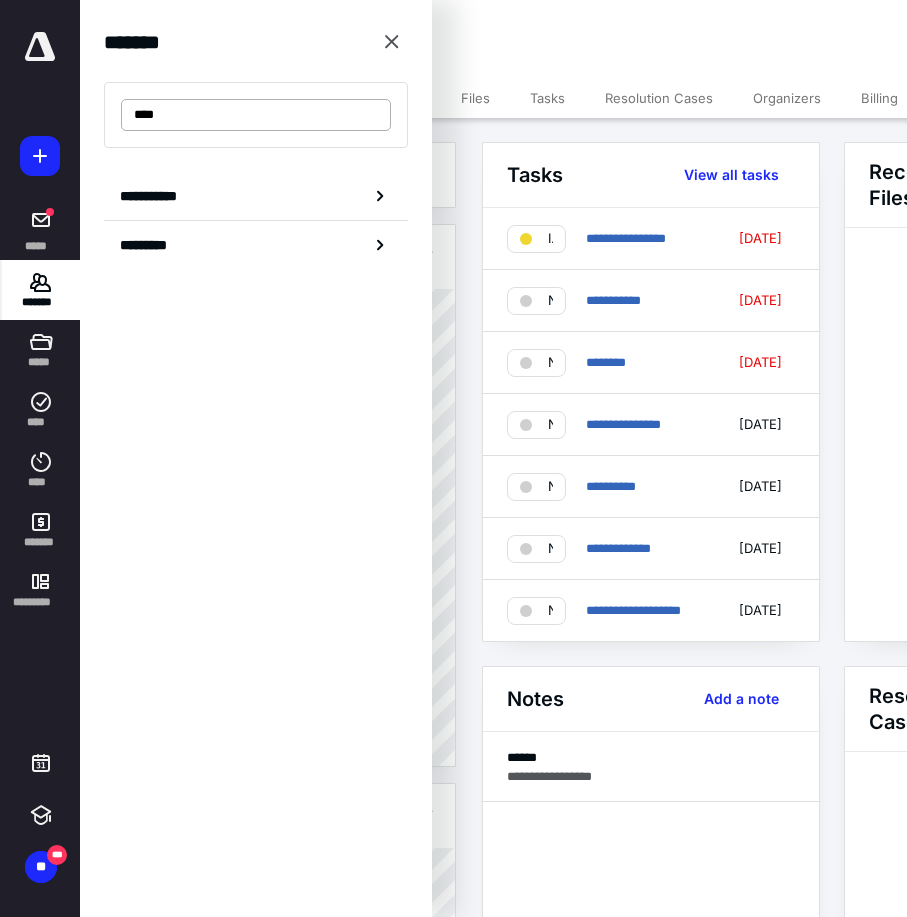 drag, startPoint x: 219, startPoint y: 120, endPoint x: -52, endPoint y: 125, distance: 271.0461 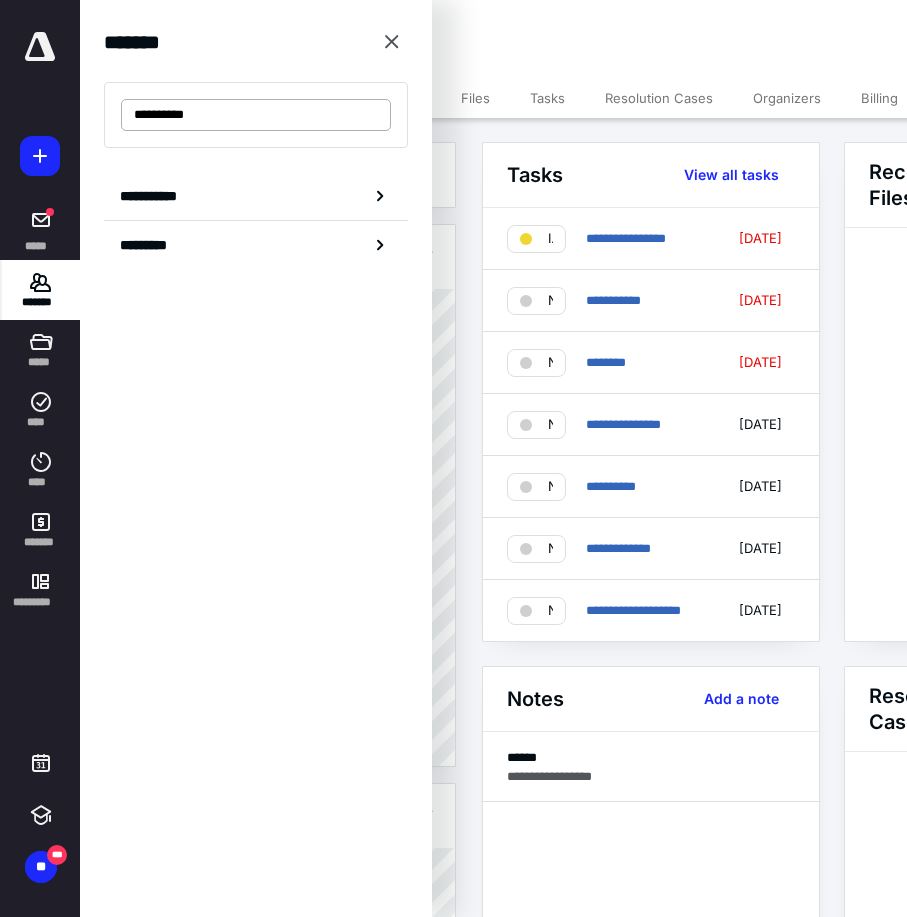 drag, startPoint x: 252, startPoint y: 106, endPoint x: -52, endPoint y: 62, distance: 307.1677 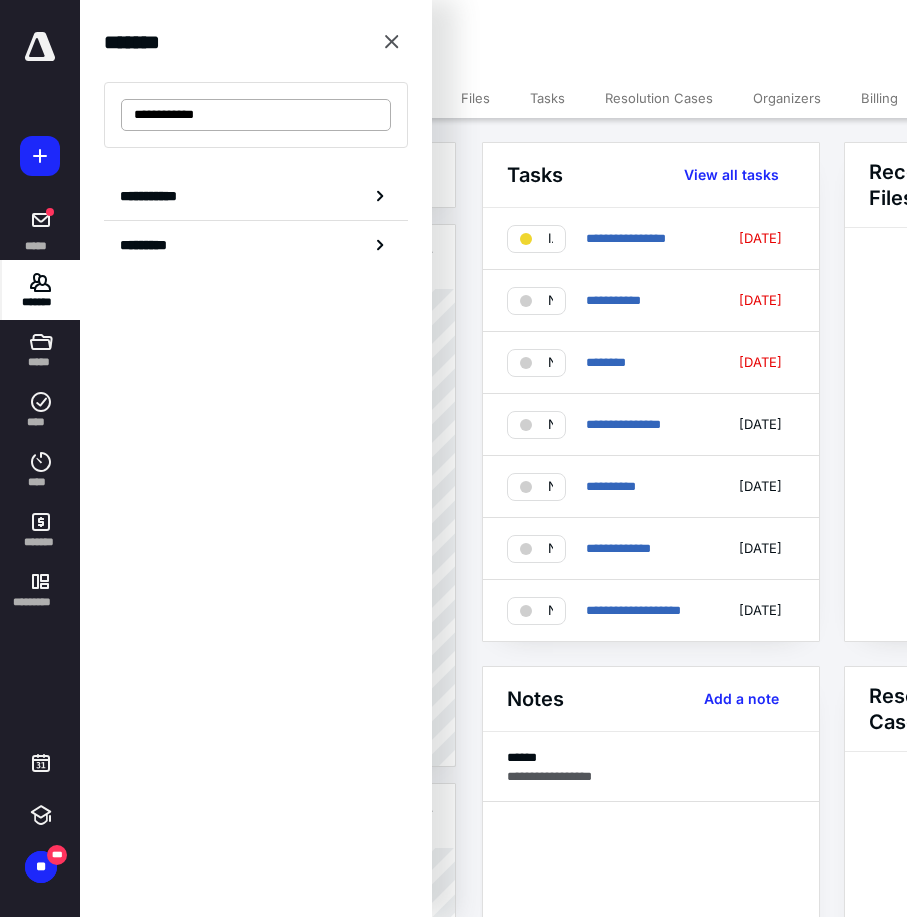 click on "**********" at bounding box center [256, 115] 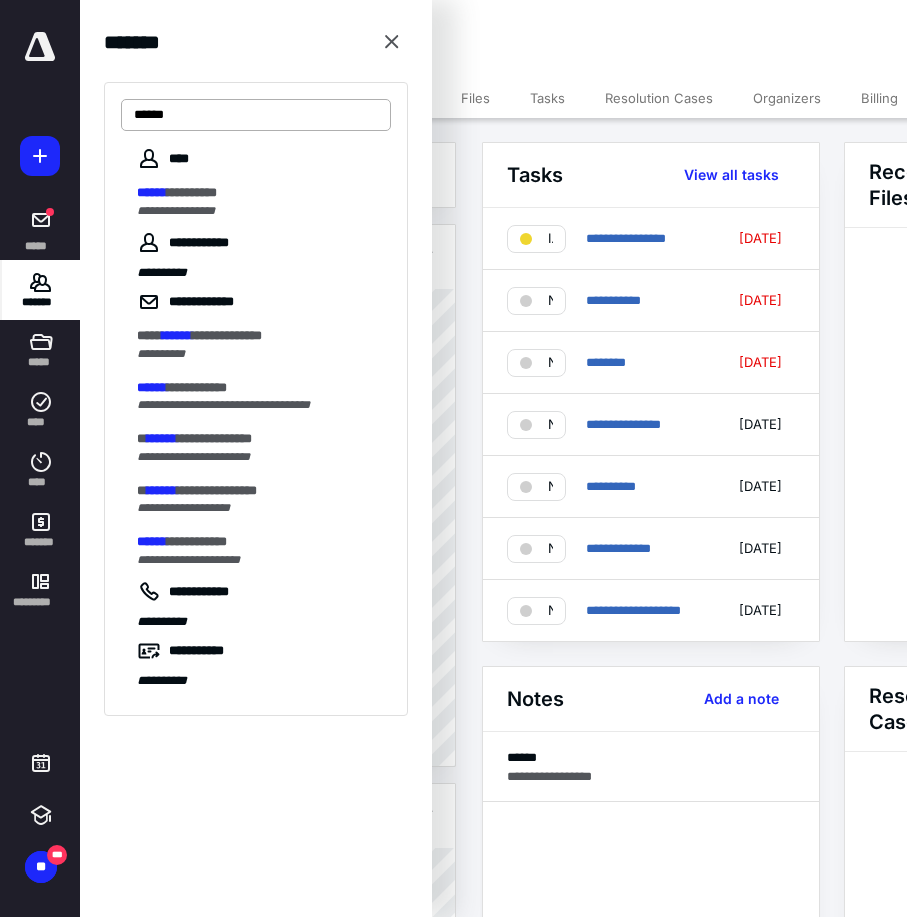 drag, startPoint x: 258, startPoint y: 113, endPoint x: 33, endPoint y: 114, distance: 225.00223 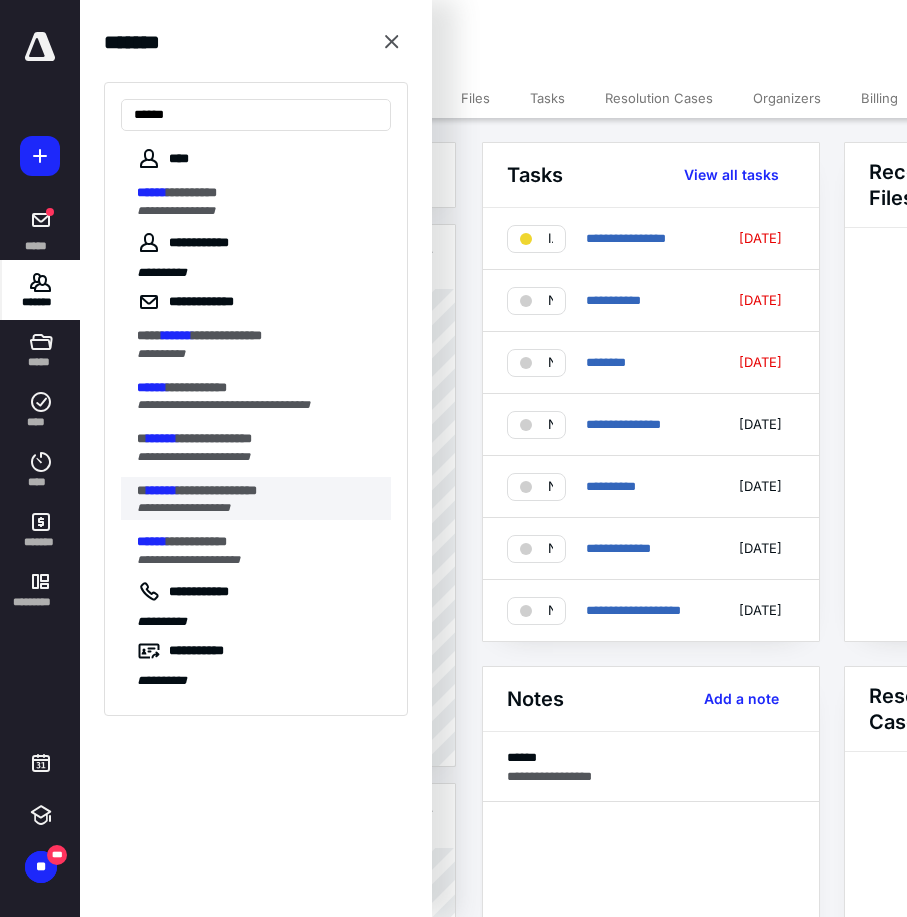 type on "******" 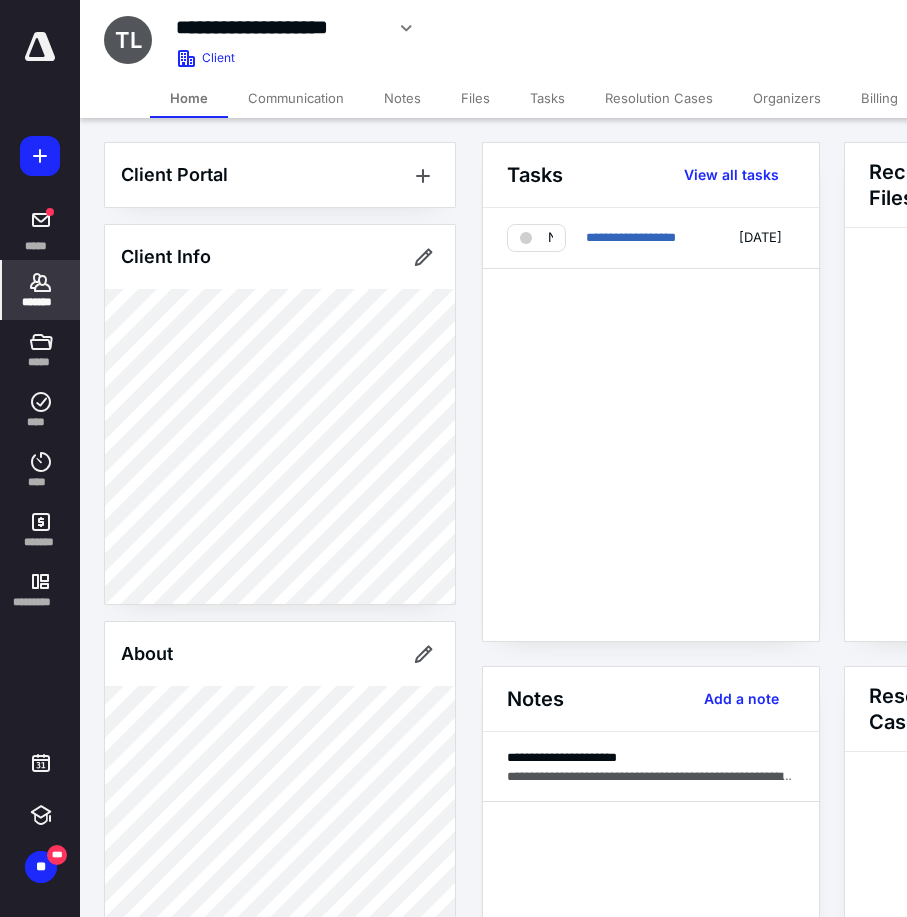 click on "*******" at bounding box center (41, 290) 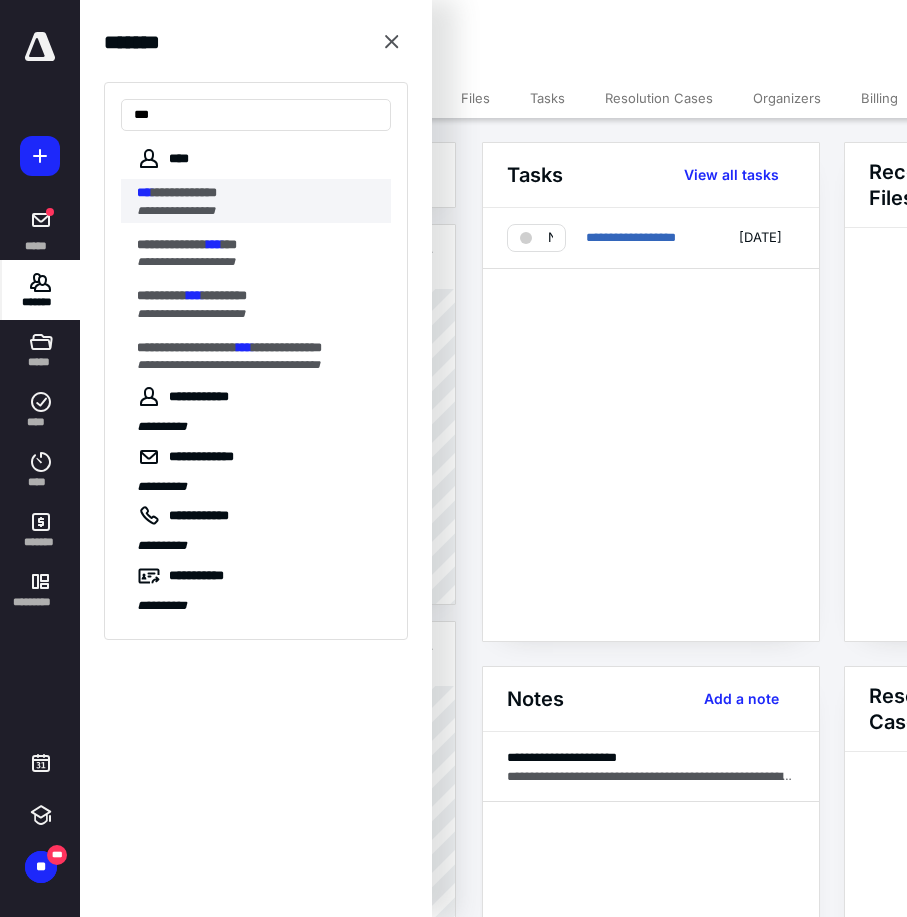 type on "***" 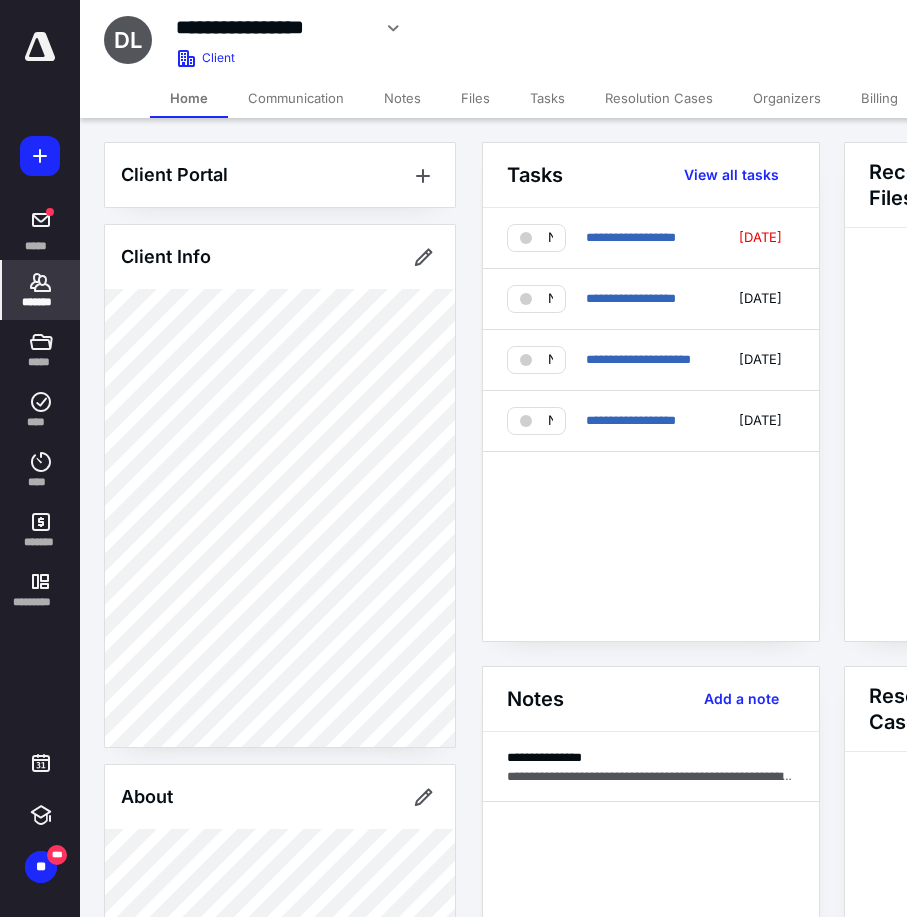 click on "Client Portal Client Info About Important clients Tags Manage all tags" at bounding box center (280, 992) 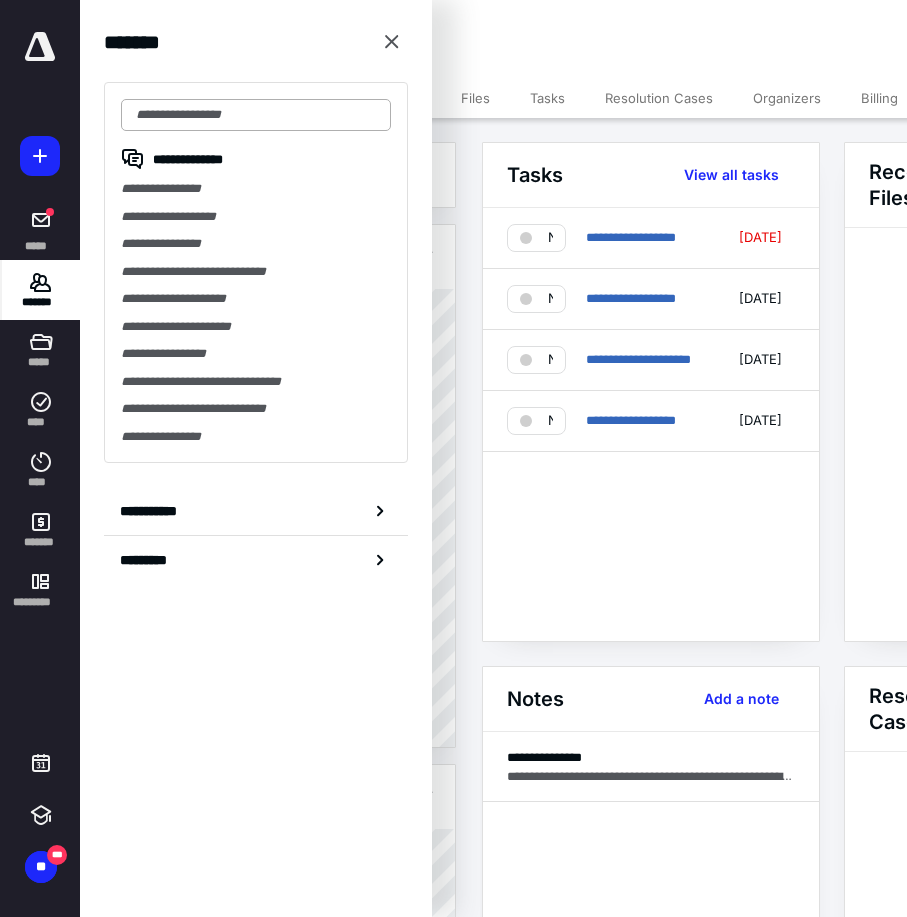 click at bounding box center (256, 115) 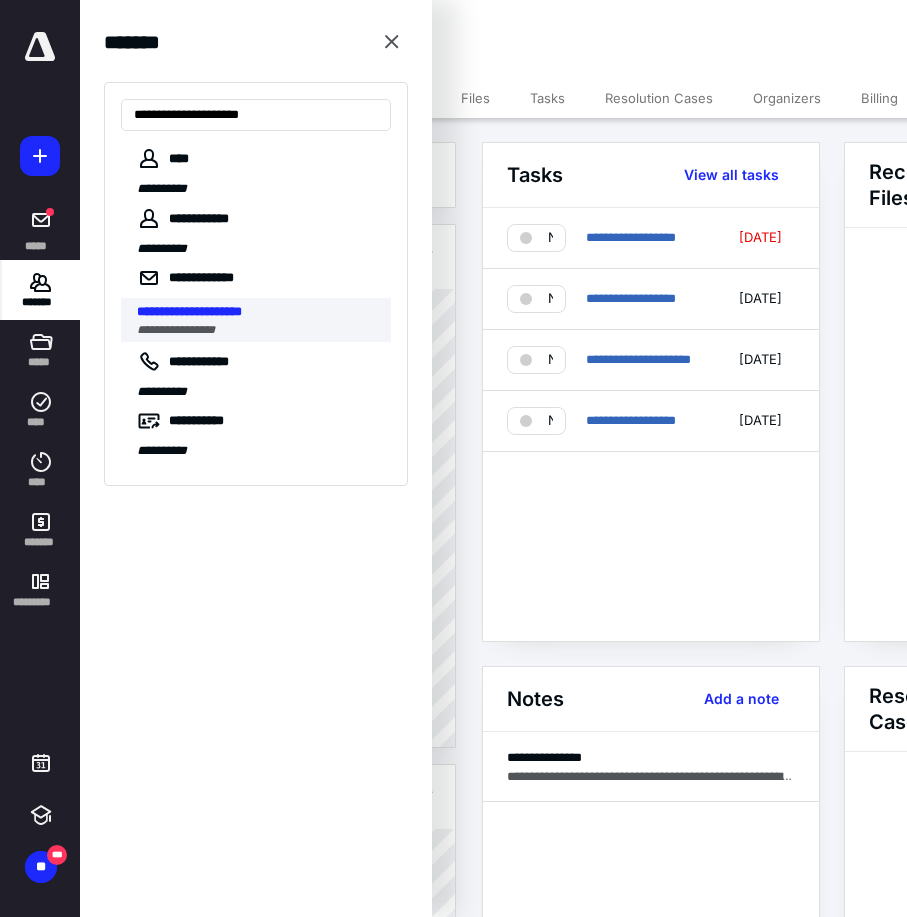 type on "**********" 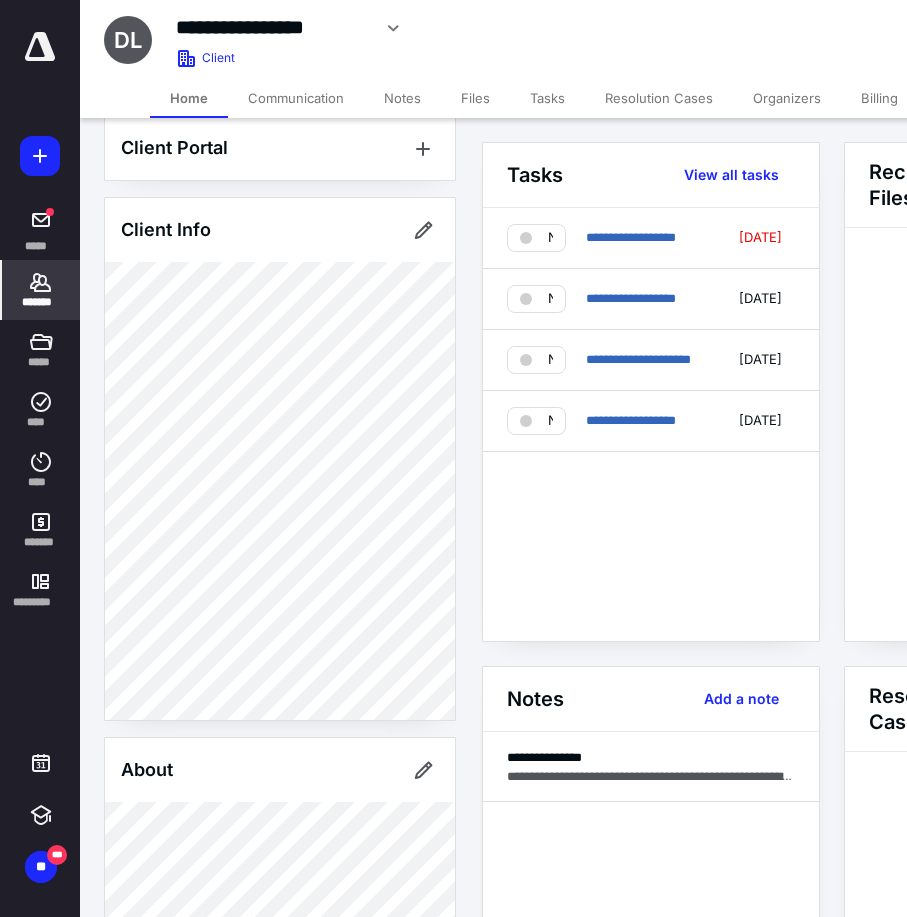scroll, scrollTop: 0, scrollLeft: 0, axis: both 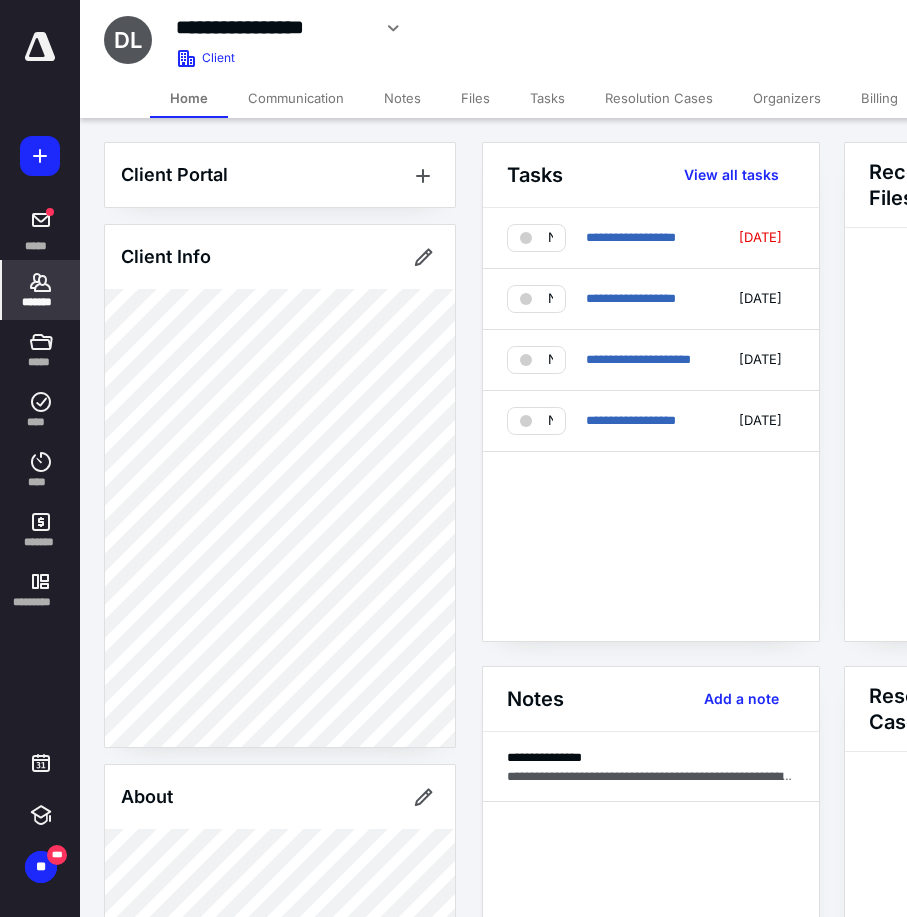 click 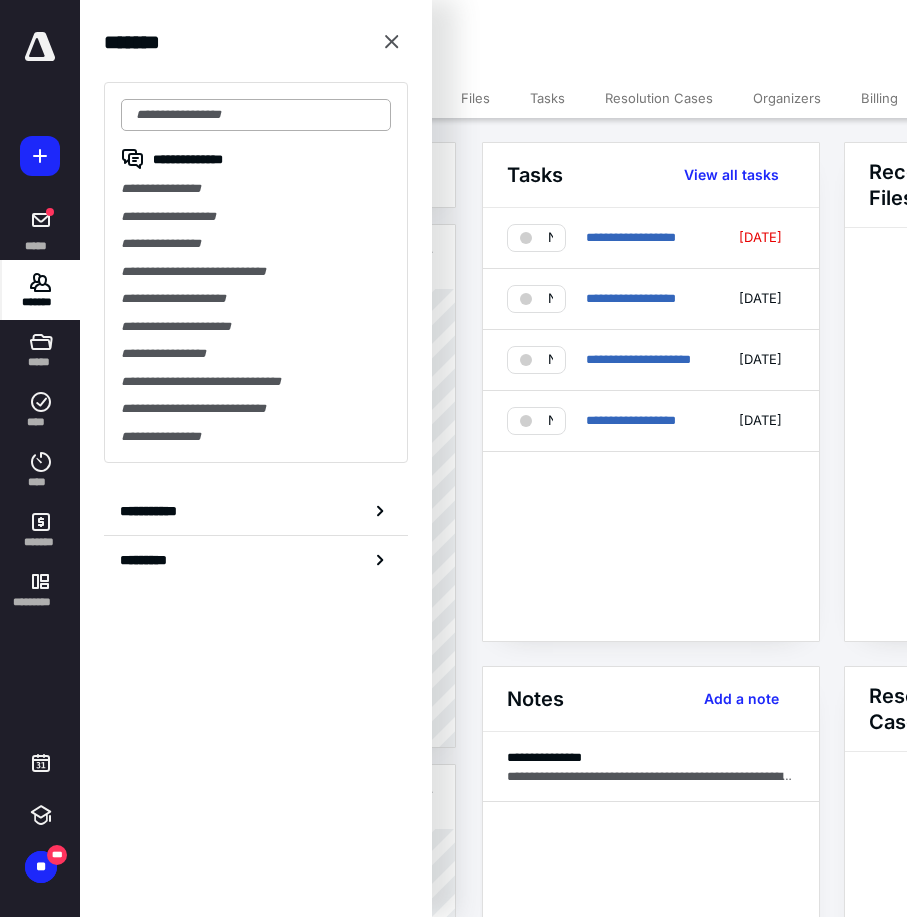 click at bounding box center (256, 115) 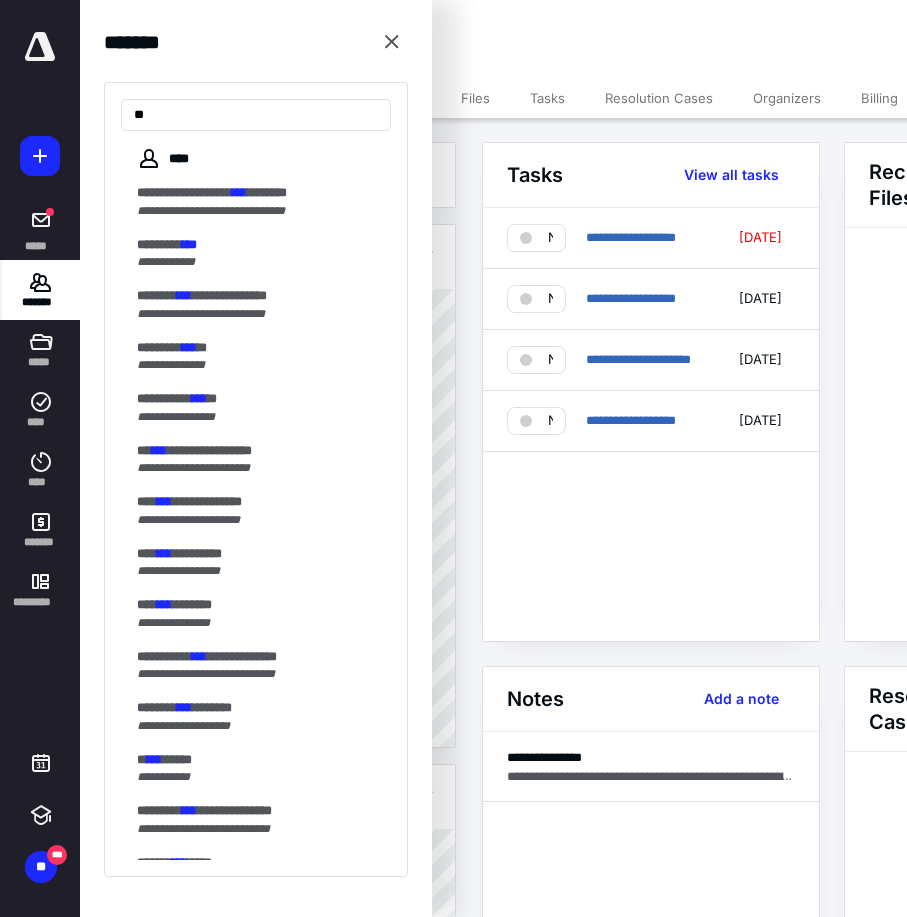 type on "*" 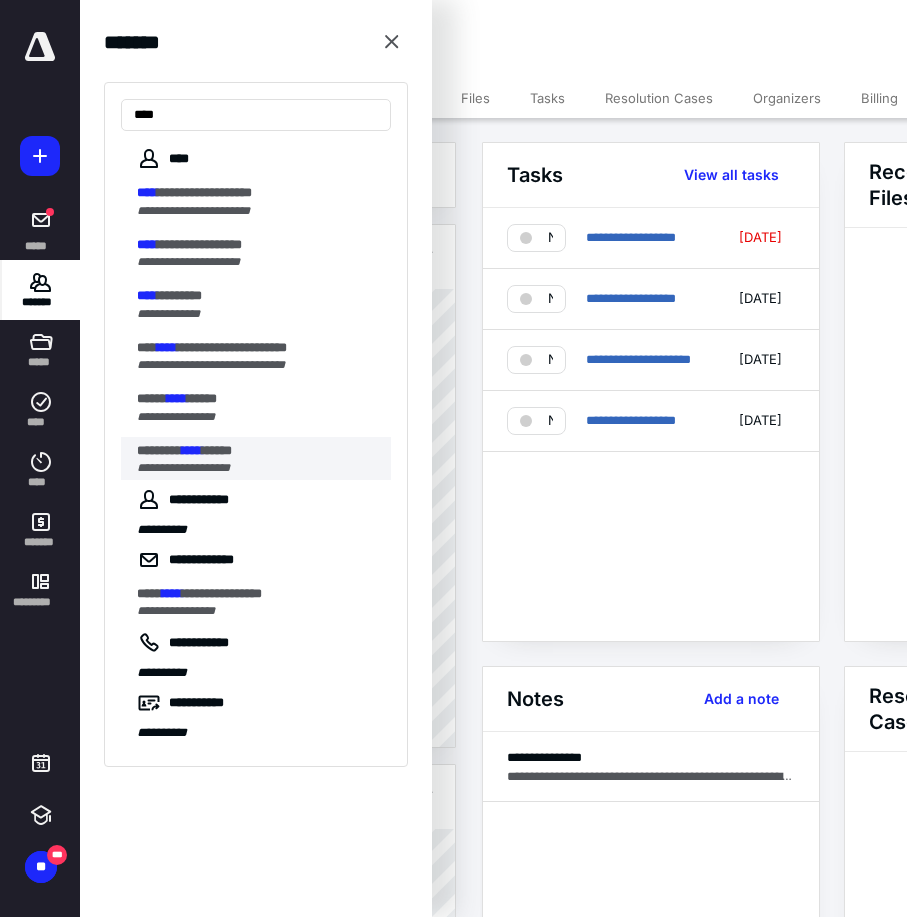 type on "****" 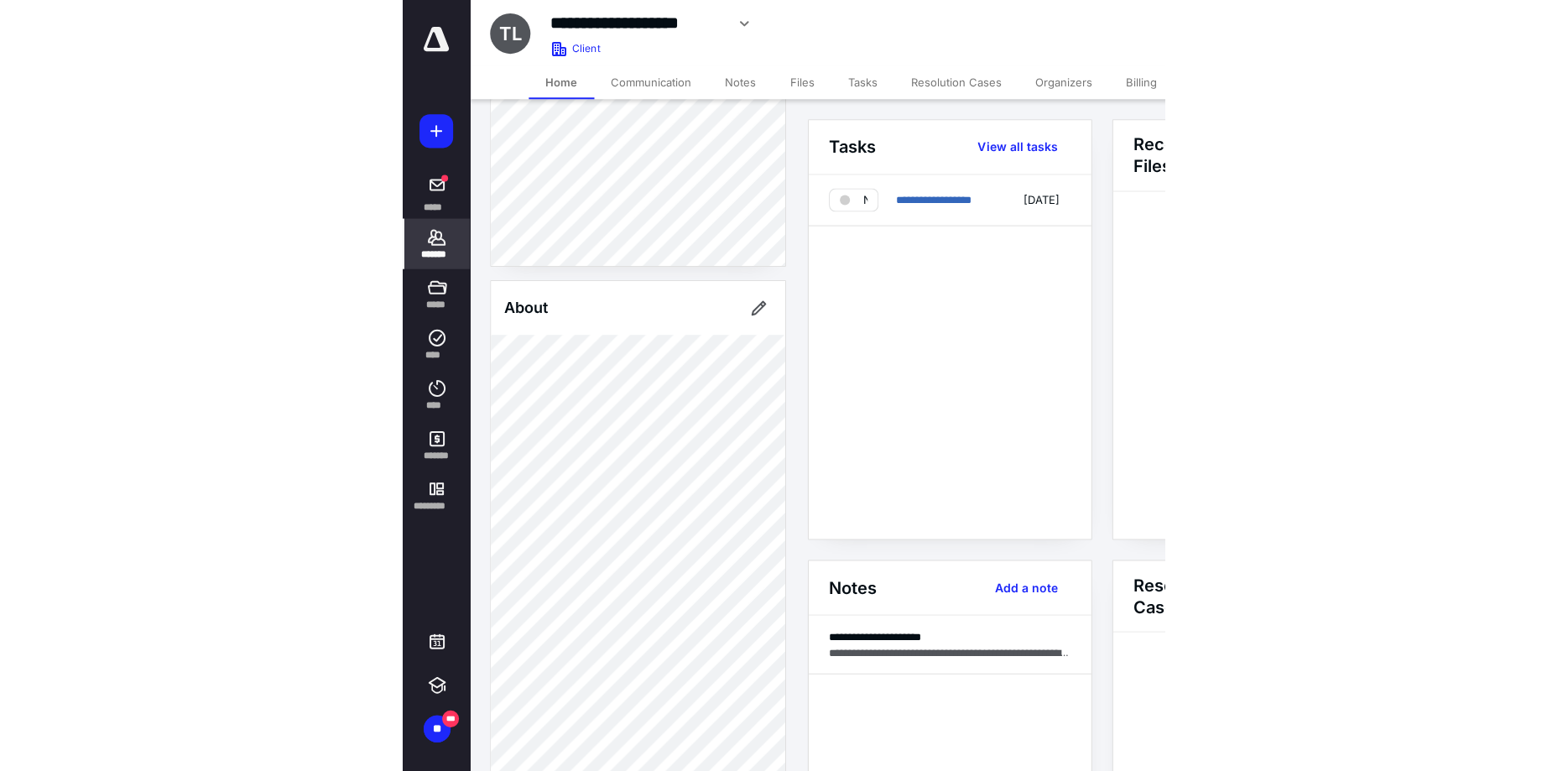 scroll, scrollTop: 0, scrollLeft: 0, axis: both 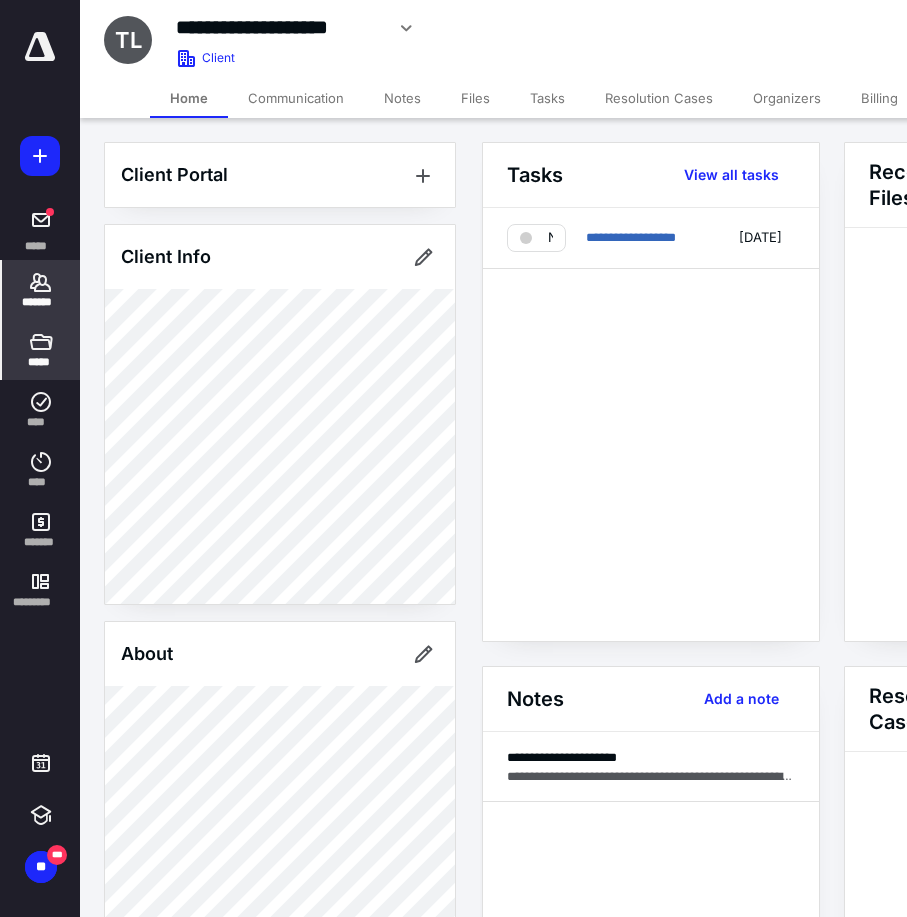 click on "*****" at bounding box center (40, 362) 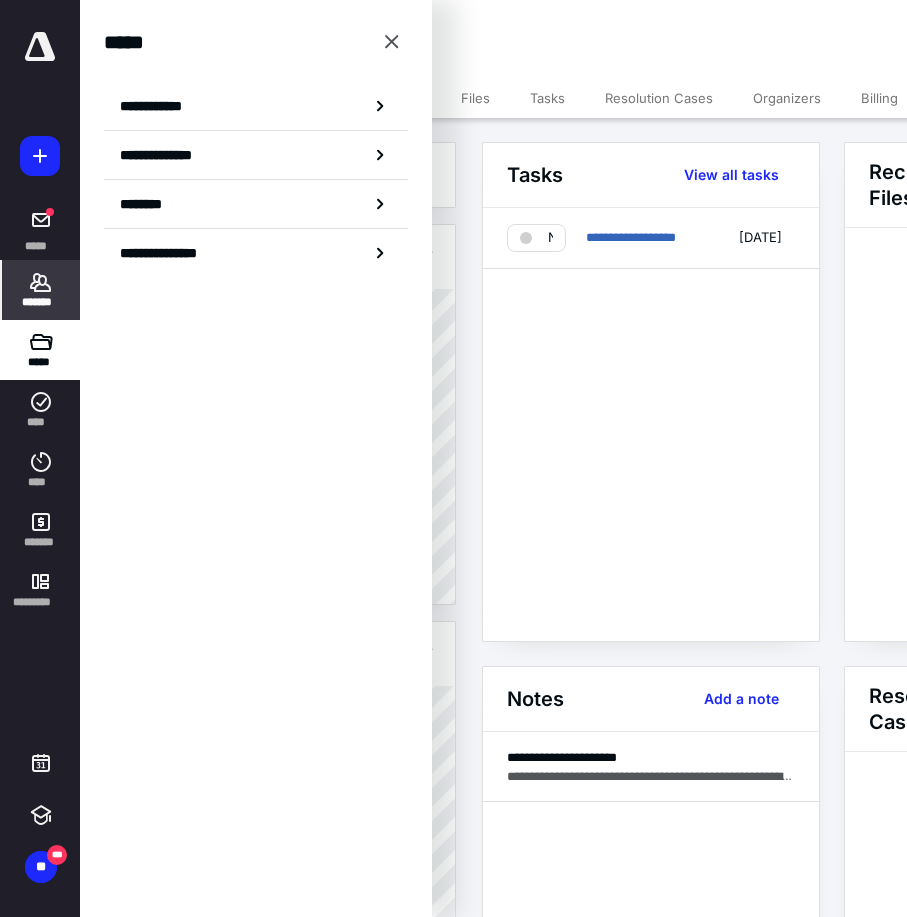 click on "*******" at bounding box center (41, 290) 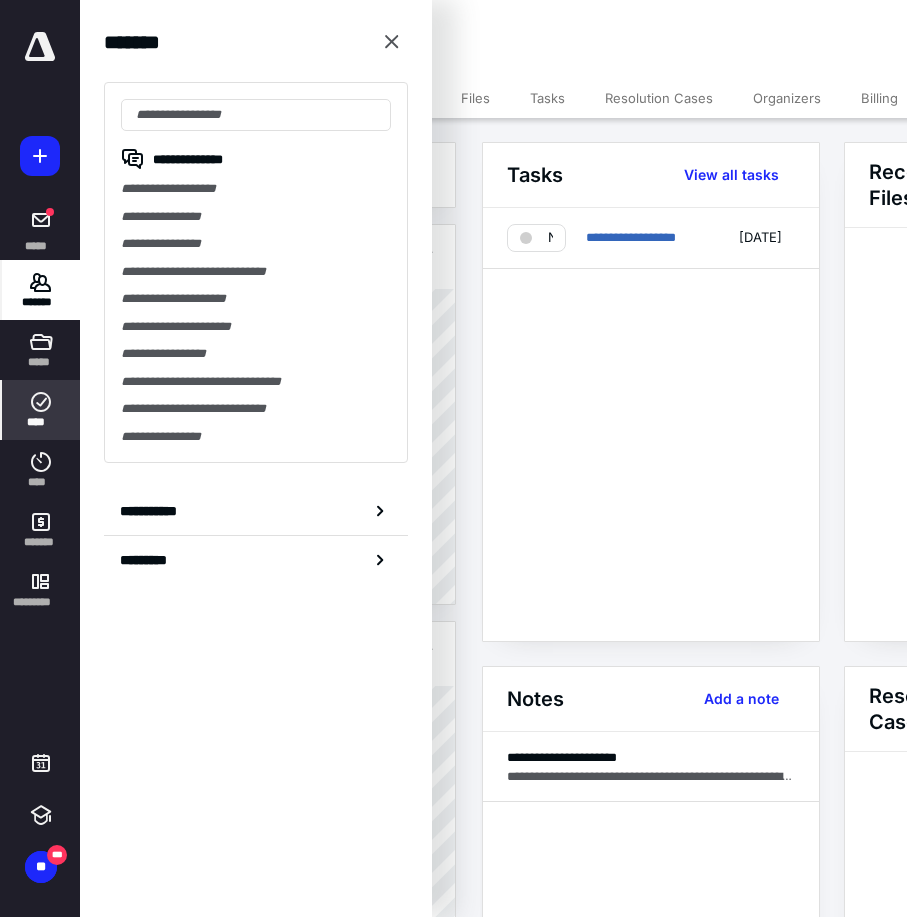 click on "****" at bounding box center [41, 410] 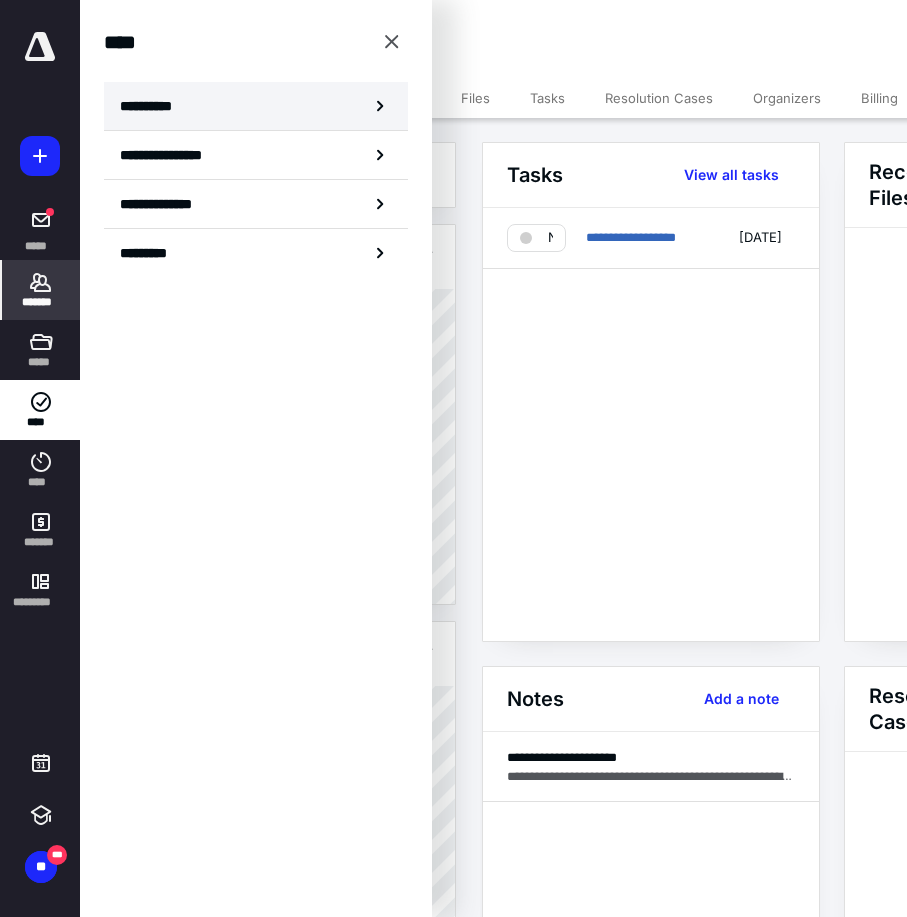 click on "**********" at bounding box center [256, 106] 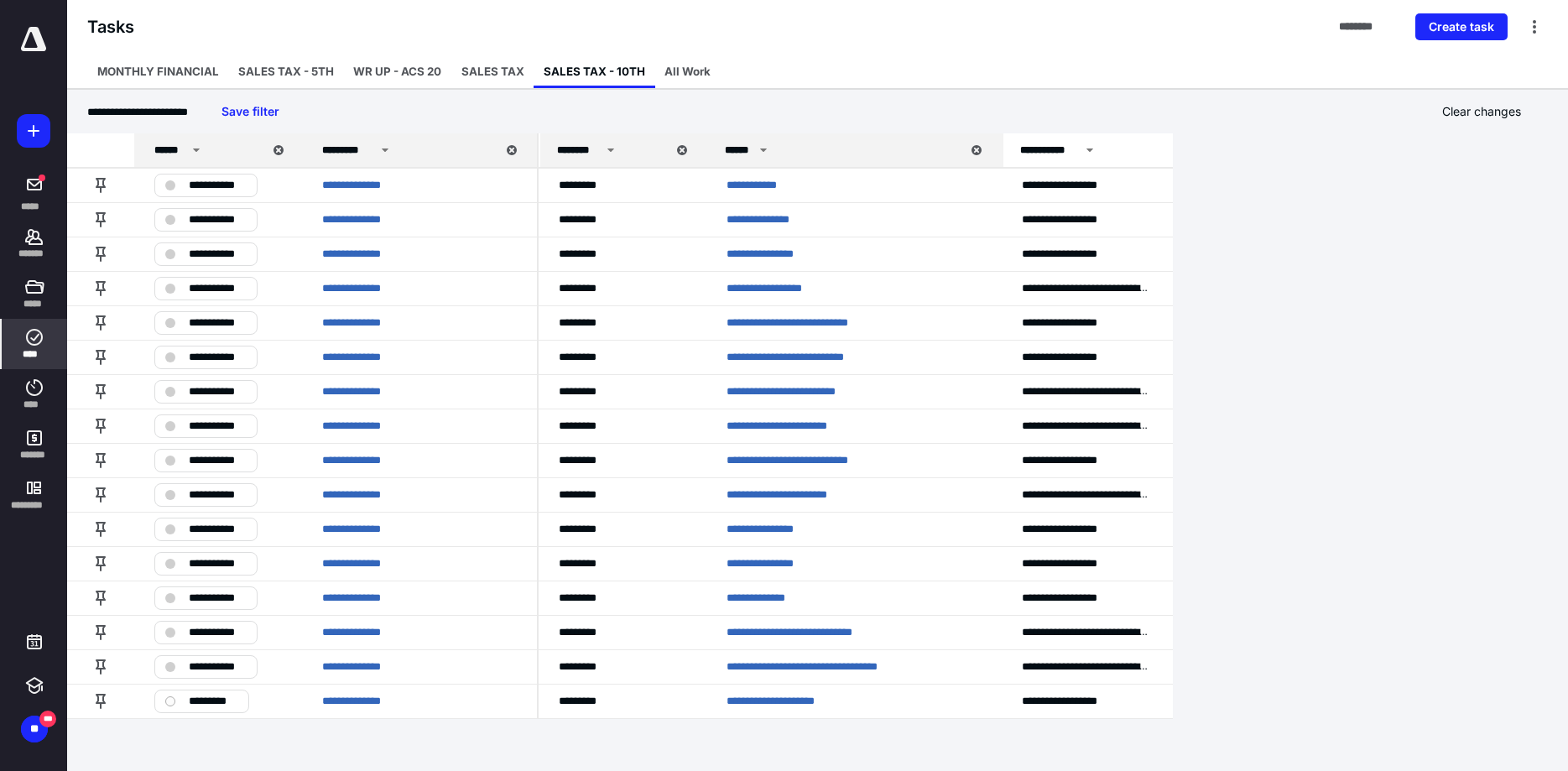 click on "******" at bounding box center [170, 150] 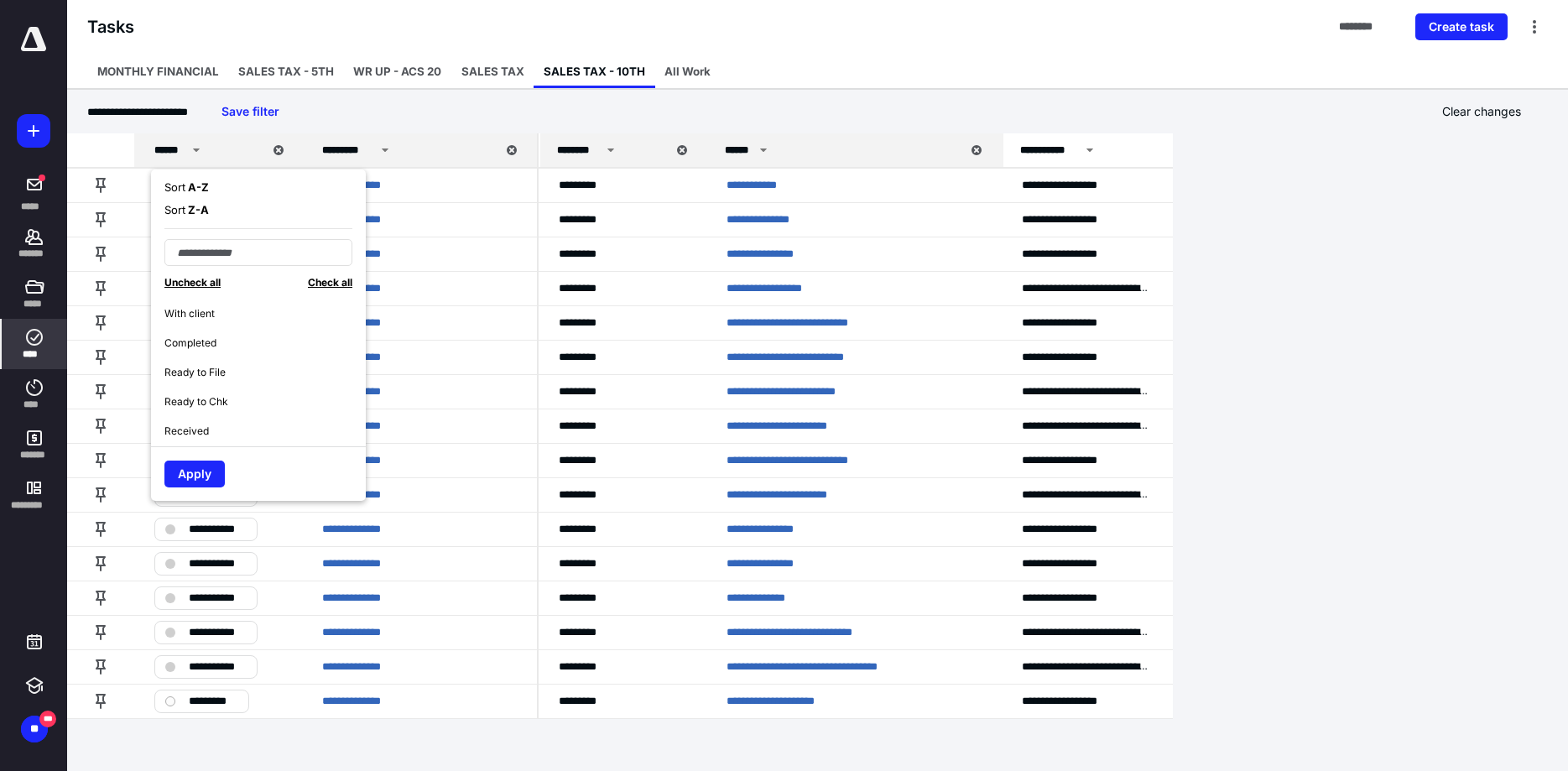 scroll, scrollTop: 227, scrollLeft: 0, axis: vertical 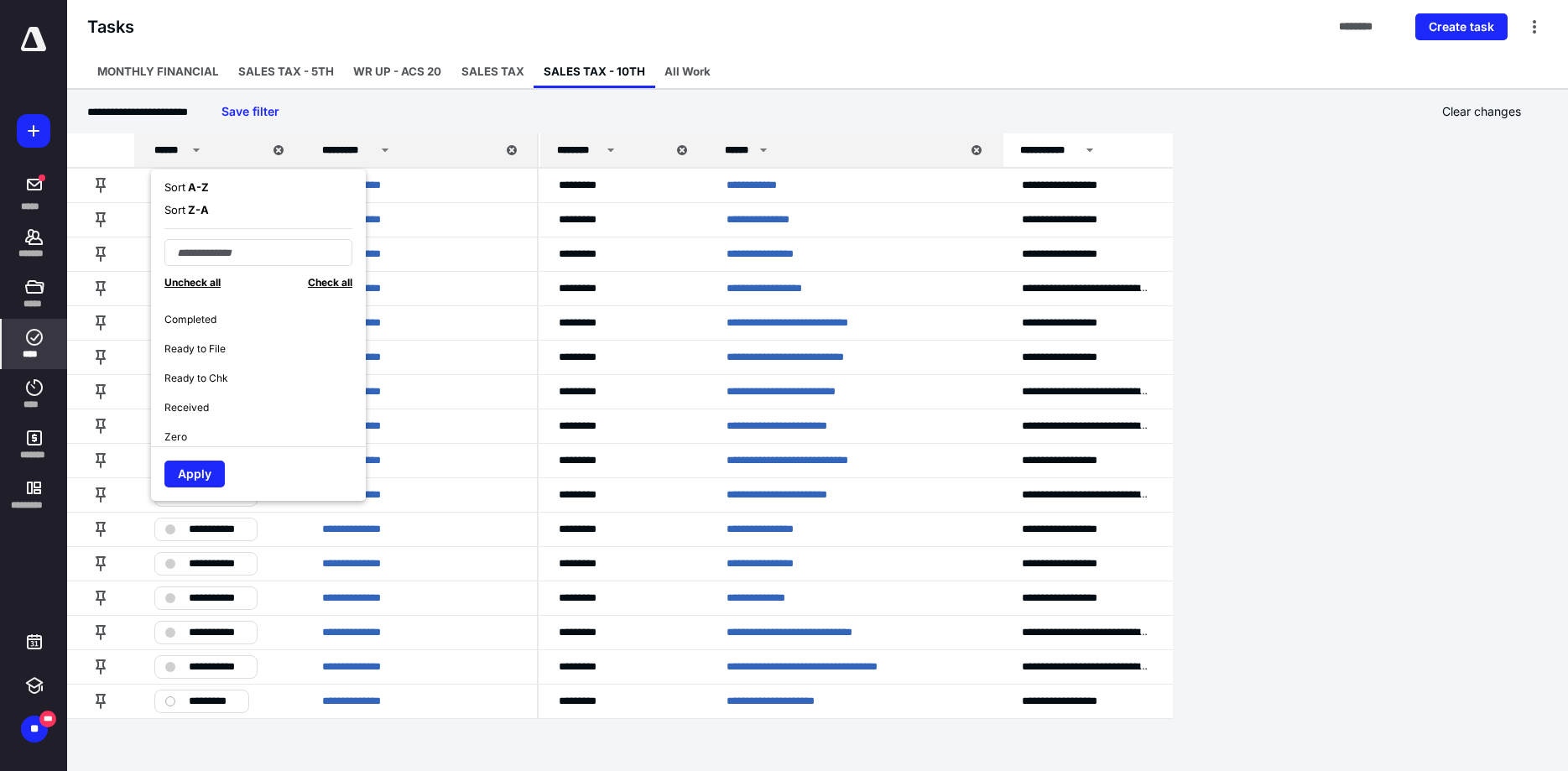 click on "Uncheck all" at bounding box center (192, 282) 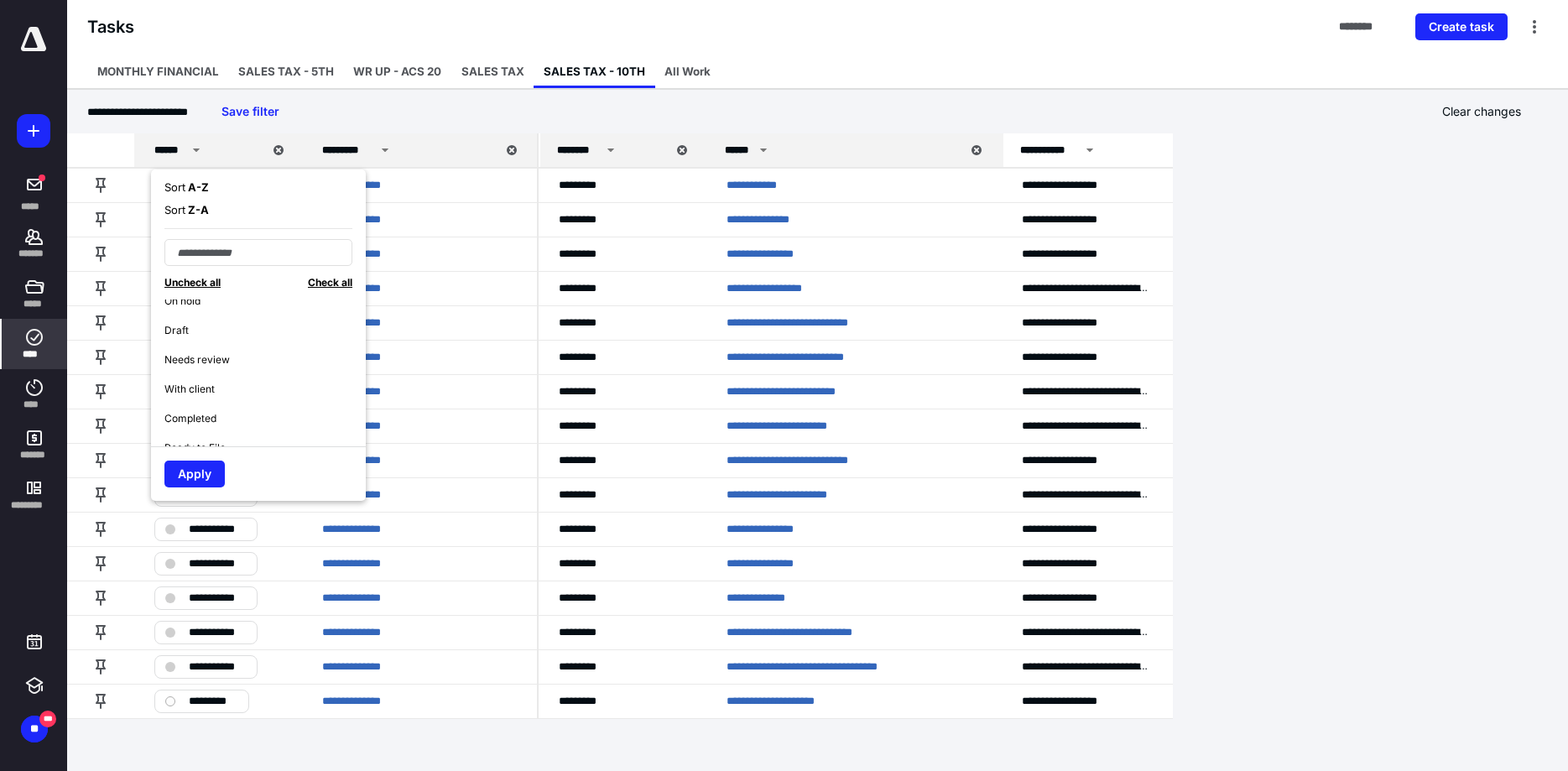 scroll, scrollTop: 227, scrollLeft: 0, axis: vertical 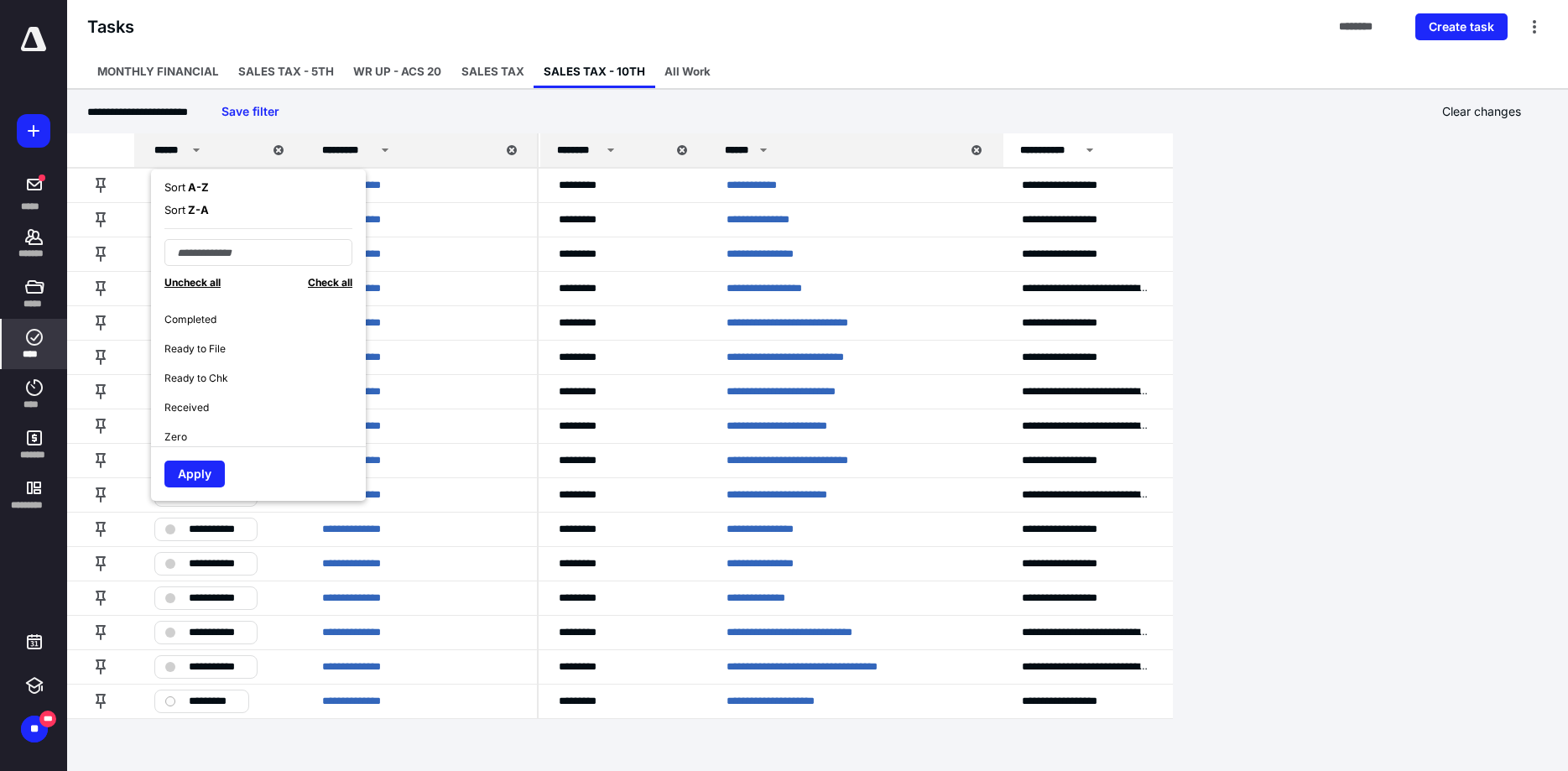 click on "Received" at bounding box center (186, 408) 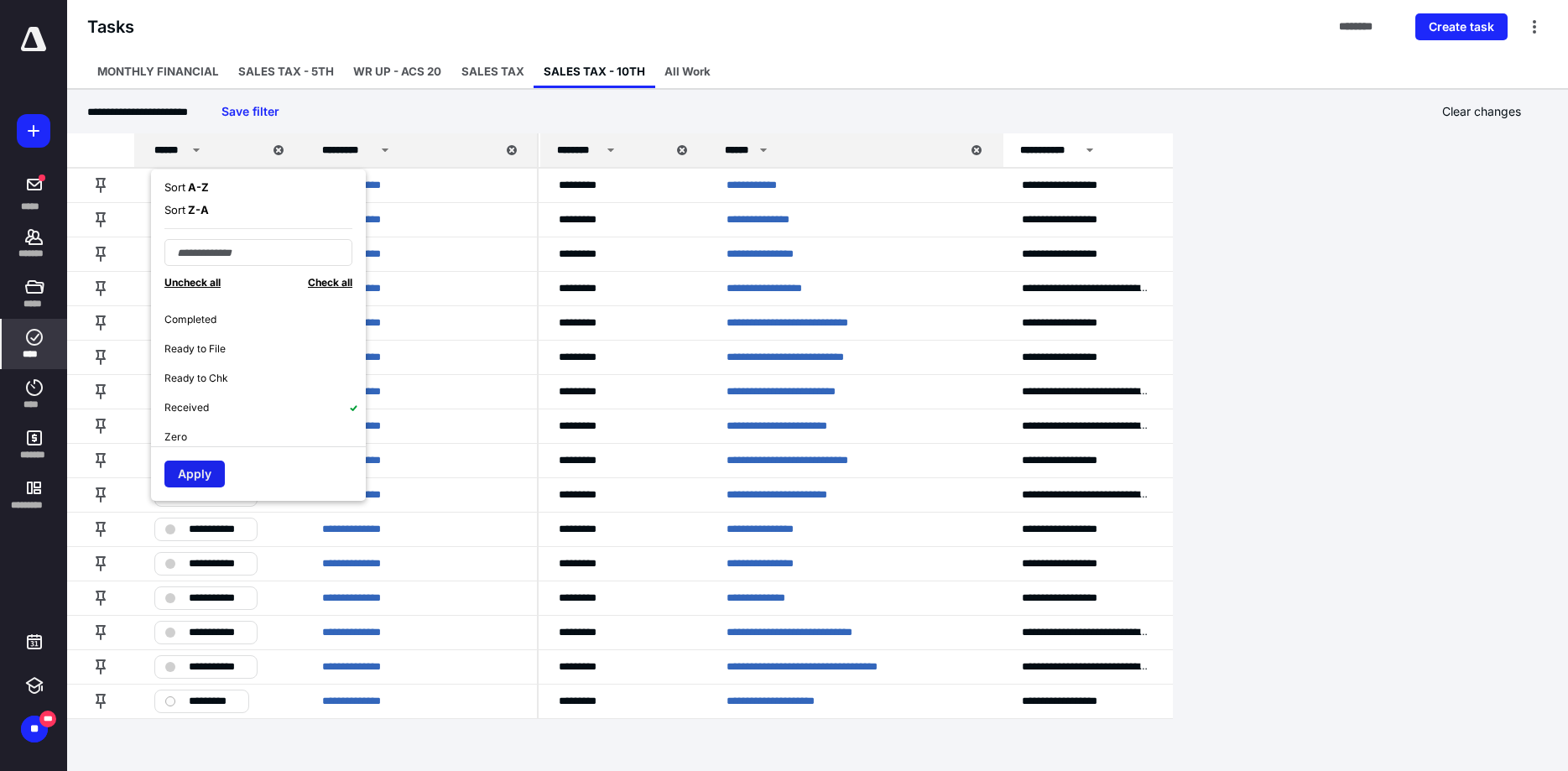 click on "Apply" at bounding box center [195, 474] 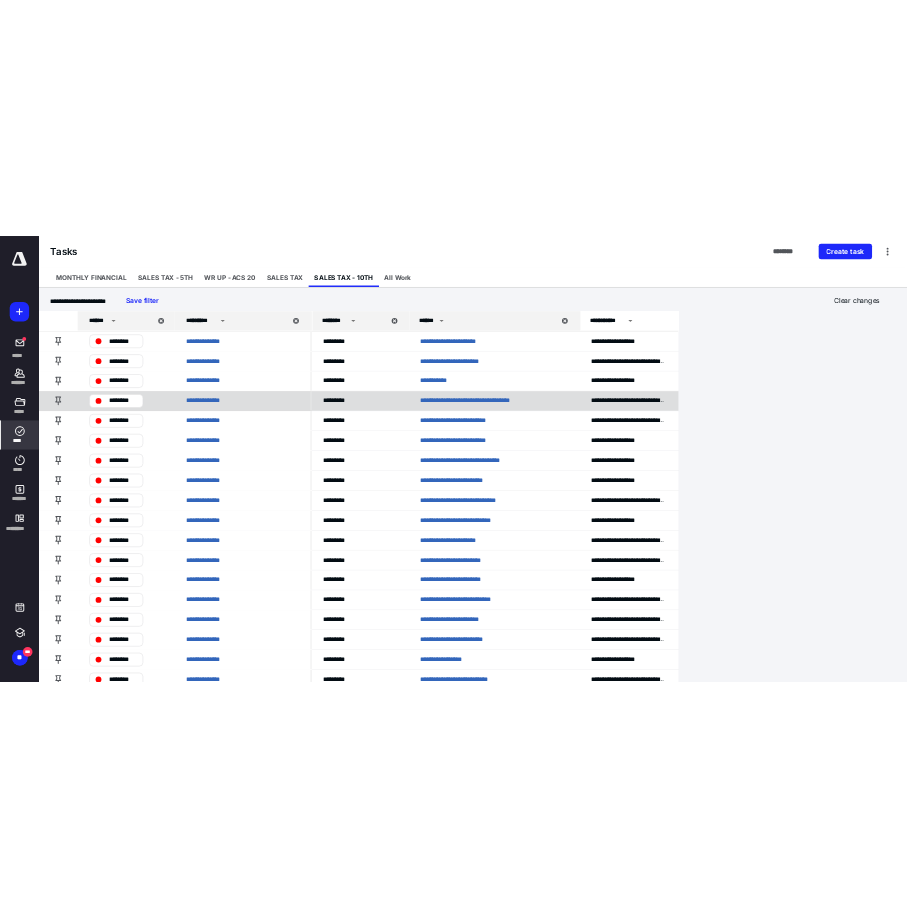 scroll, scrollTop: 0, scrollLeft: 0, axis: both 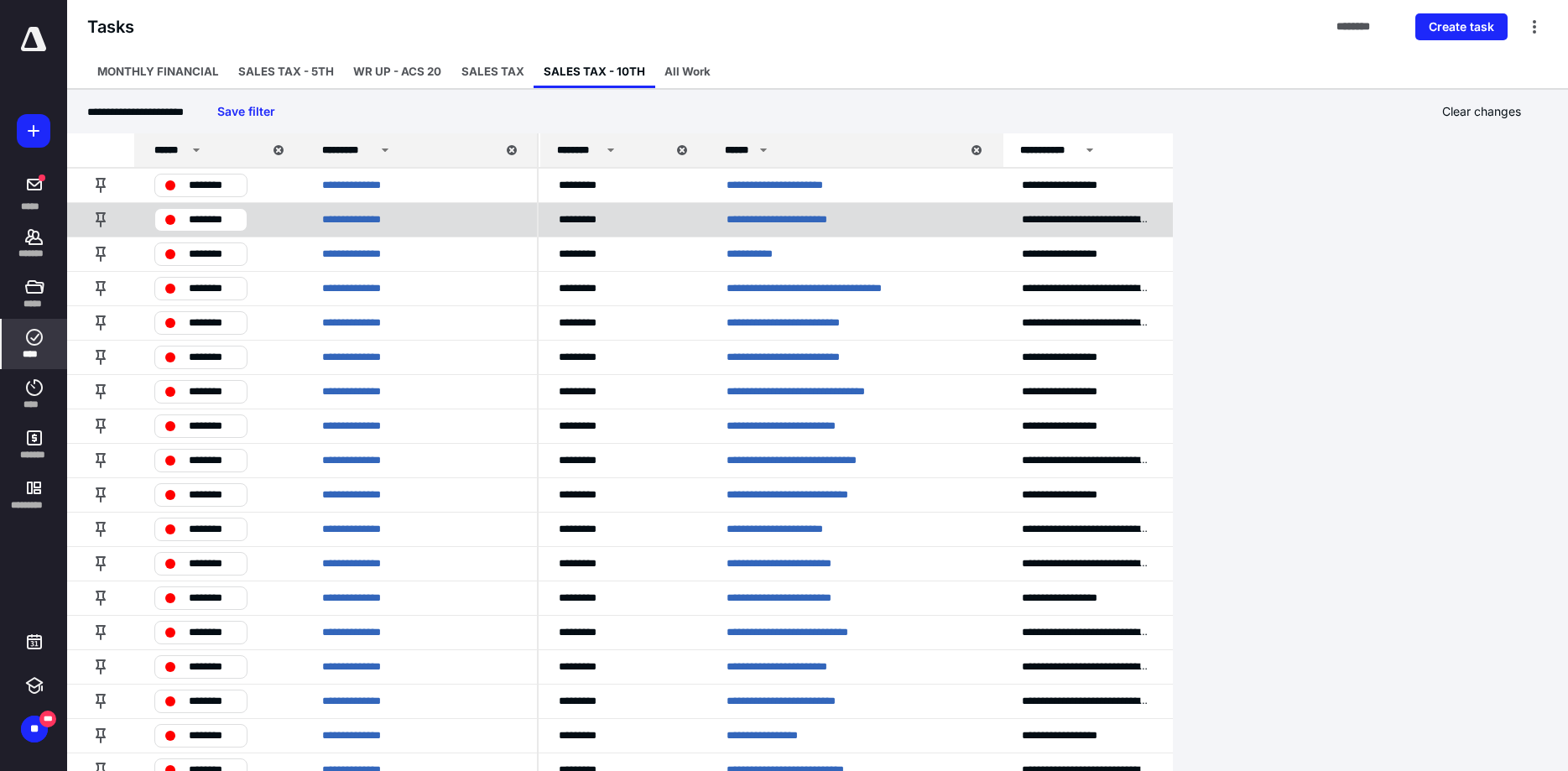 click on "**********" at bounding box center (805, 220) 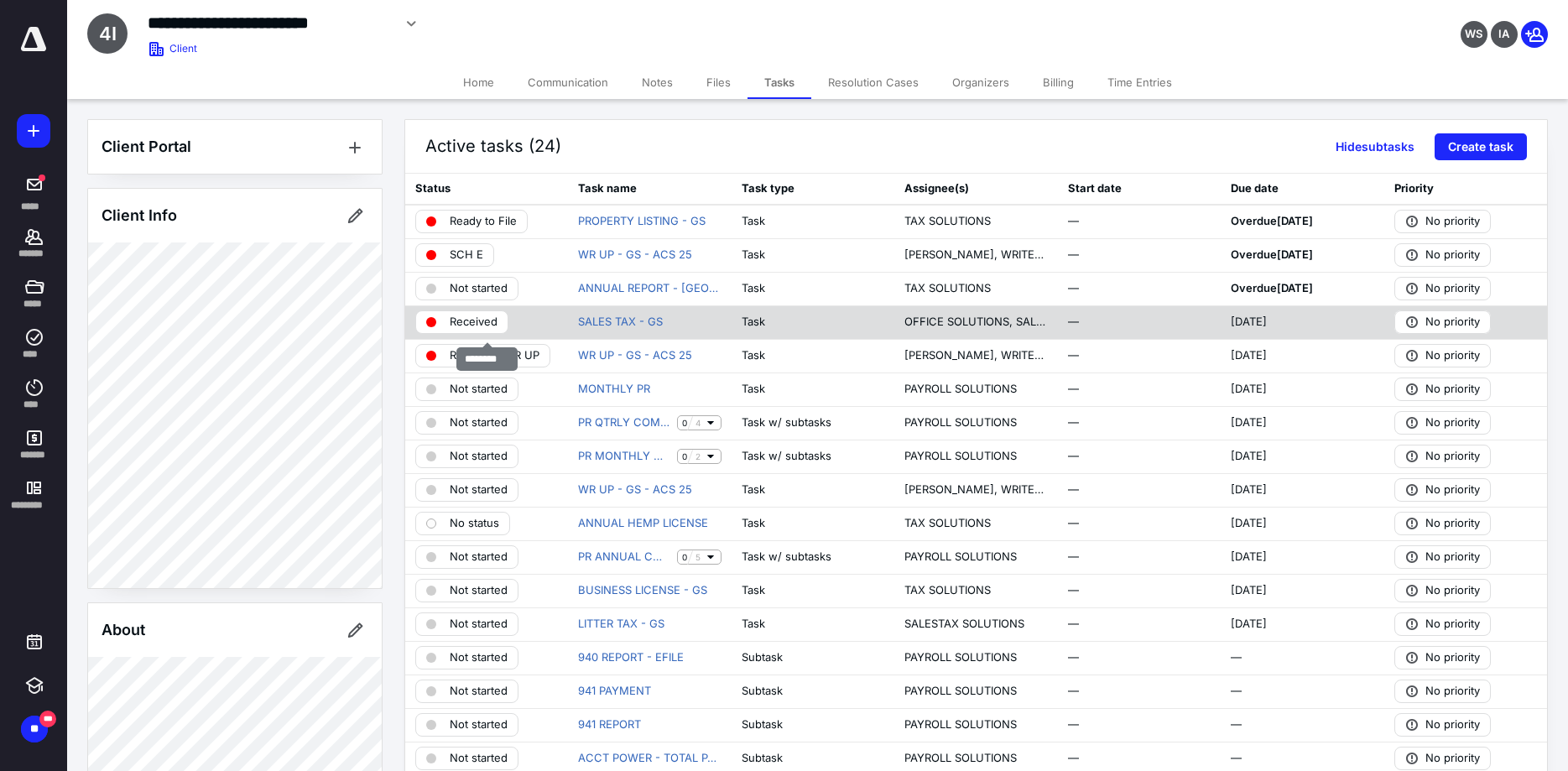 click on "Received" at bounding box center (473, 322) 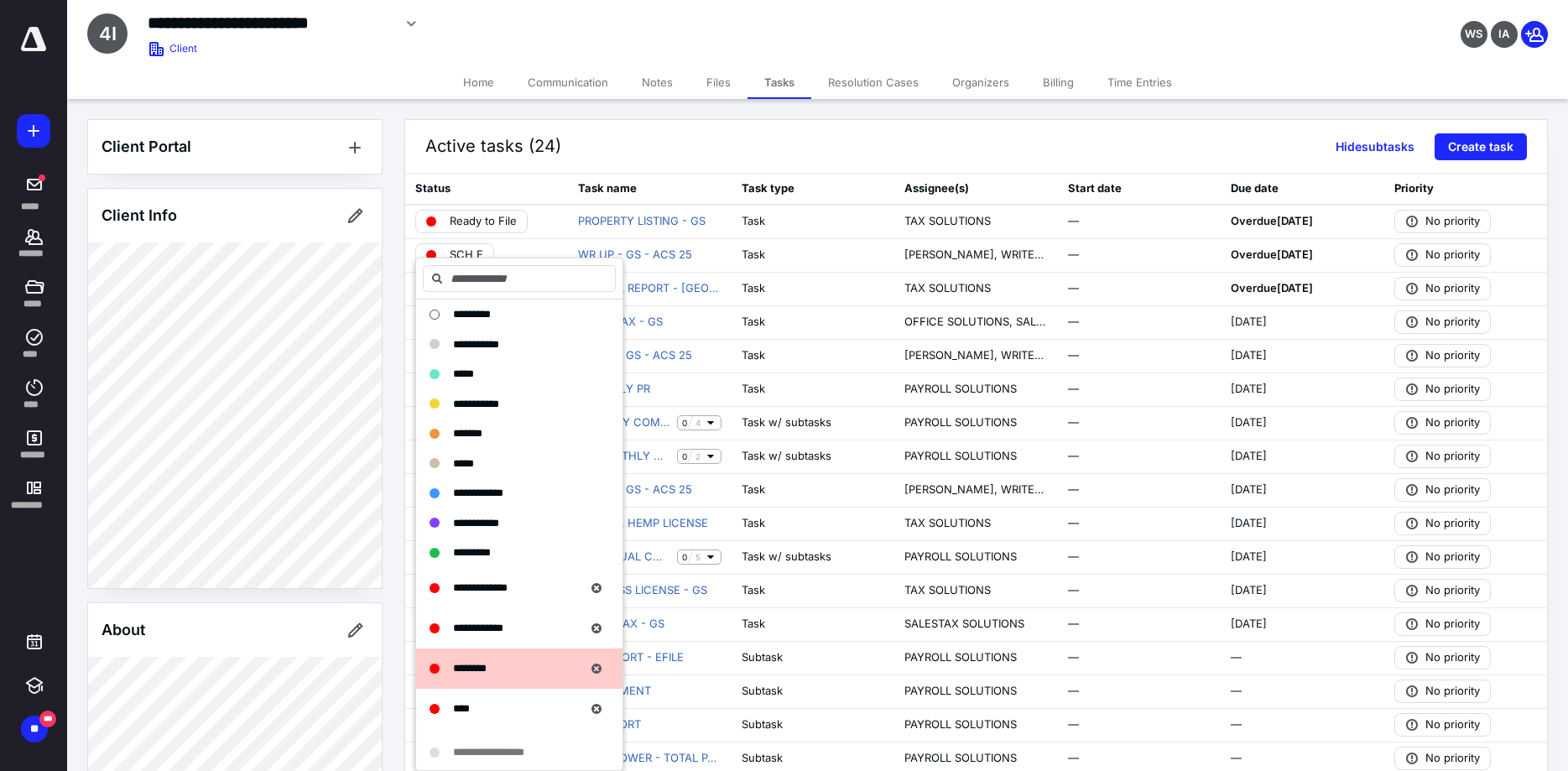 click on "Active   tasks   (24) Hide  subtasks Create task Status Task name Task type Assignee(s) Start date Due date Priority Ready to File PROPERTY LISTING - GS Task TAX SOLUTIONS — Overdue  [DATE] No priority SCH E WR UP - GS - ACS 25 Task [PERSON_NAME], WRITEUP SOLUTIONS — Overdue  [DATE] No priority Not started ANNUAL REPORT - VA Task TAX SOLUTIONS — Overdue  [DATE] No priority Received  SALES TAX - GS Task OFFICE  SOLUTIONS, SALESTAX SOLUTIONS — [DATE] No priority Ready for WR UP WR UP - GS - ACS 25 Task [PERSON_NAME], WRITEUP SOLUTIONS — [DATE] No priority Not started MONTHLY PR Task PAYROLL  SOLUTIONS — [DATE] No priority Not started PR QTRLY COMPLIANCE - GS 0 4 Task w/ subtasks PAYROLL  SOLUTIONS — [DATE] No priority Not started PR MONTHLY COMPLIANCE - GS 0 2 Task w/ subtasks PAYROLL  SOLUTIONS — [DATE] No priority Not started WR UP - GS - ACS 25 Task [PERSON_NAME], WRITEUP SOLUTIONS — [DATE] No priority No status ANNUAL HEMP LICENSE Task TAX SOLUTIONS — [DATE] No priority 0" at bounding box center [985, 910] 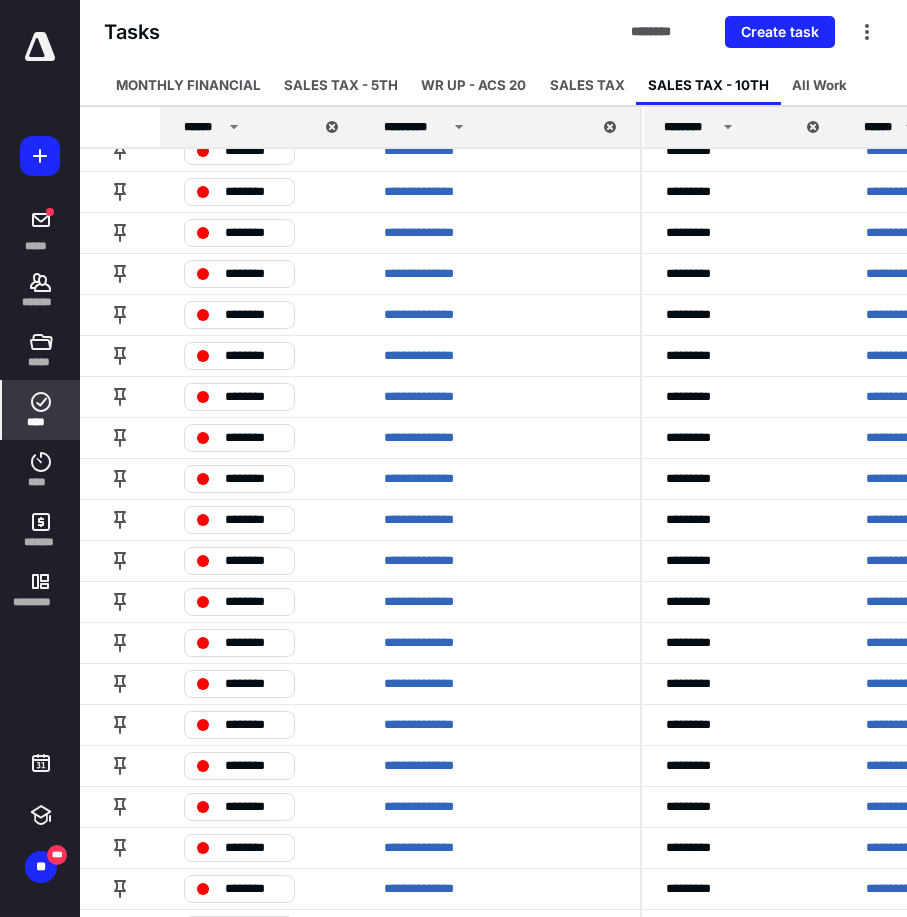 scroll, scrollTop: 0, scrollLeft: 0, axis: both 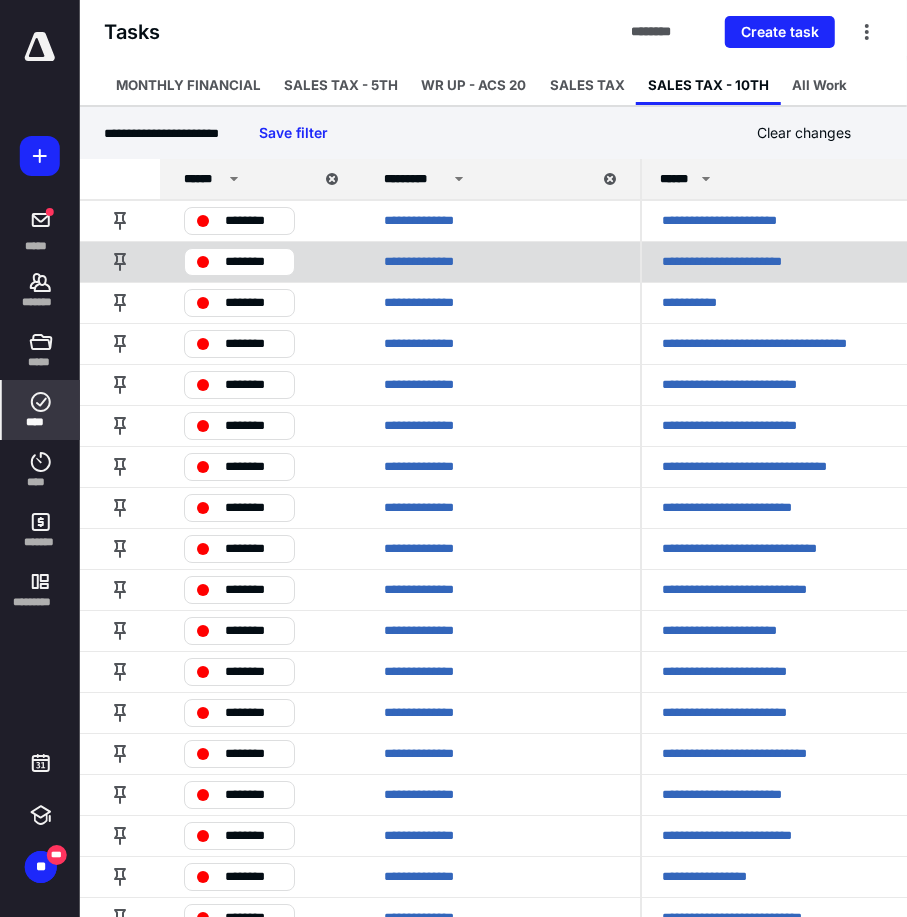 click on "**********" at bounding box center [755, 262] 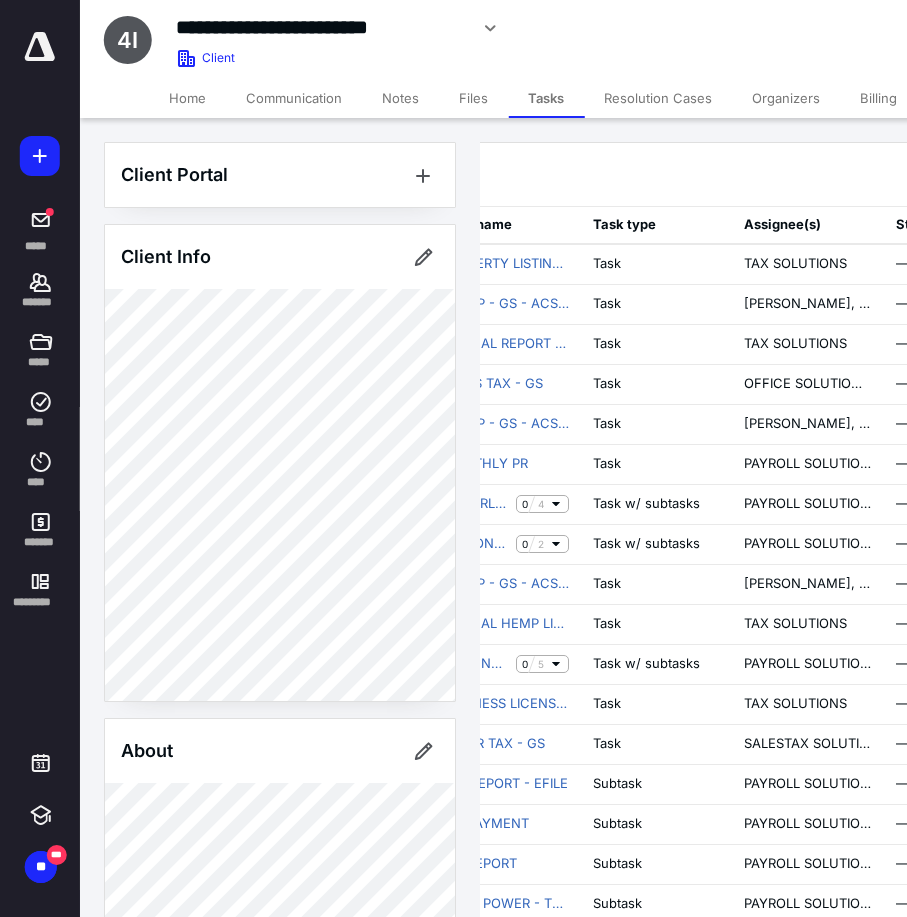 scroll, scrollTop: 0, scrollLeft: 0, axis: both 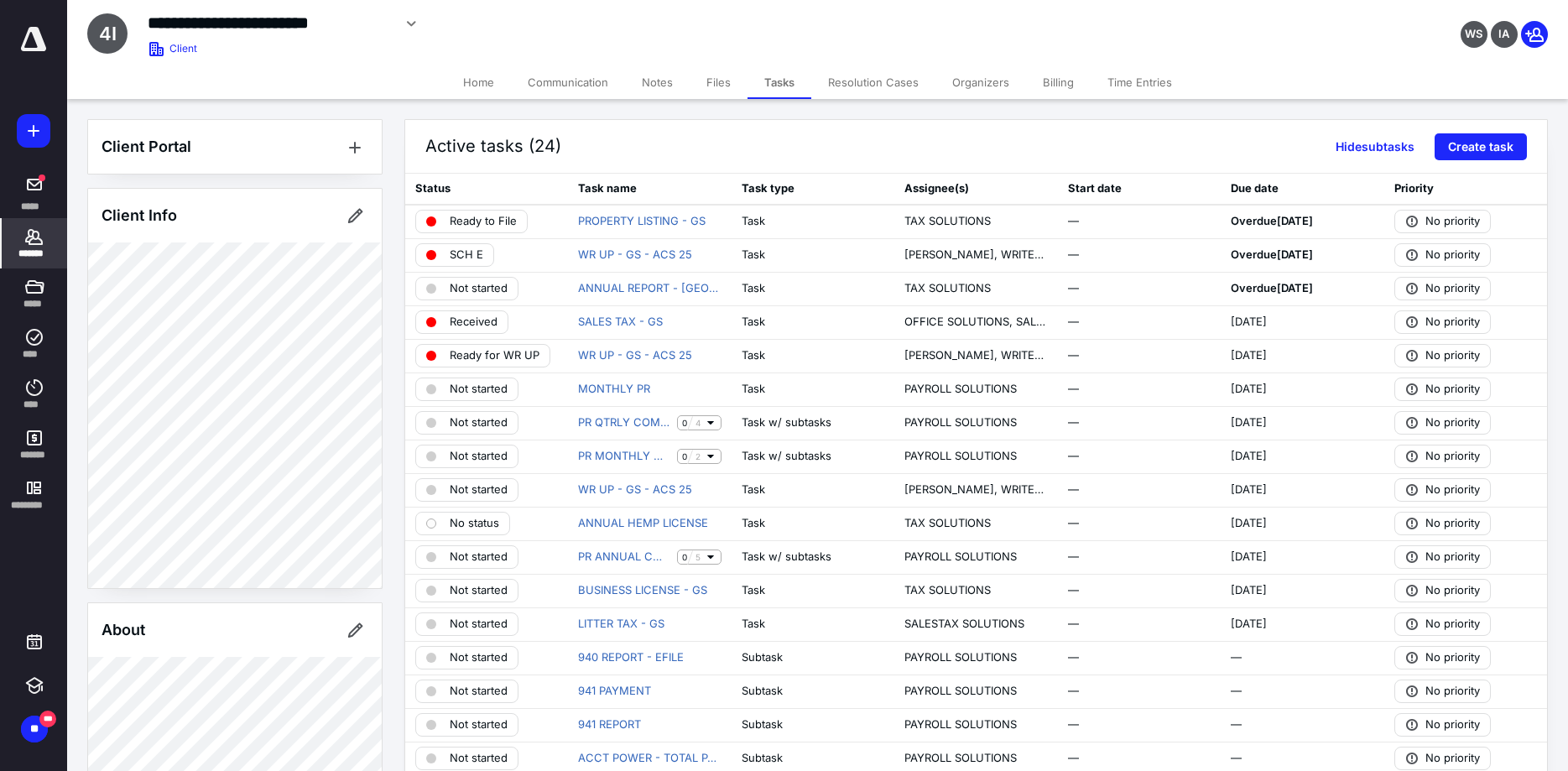 click on "*******" at bounding box center [34, 243] 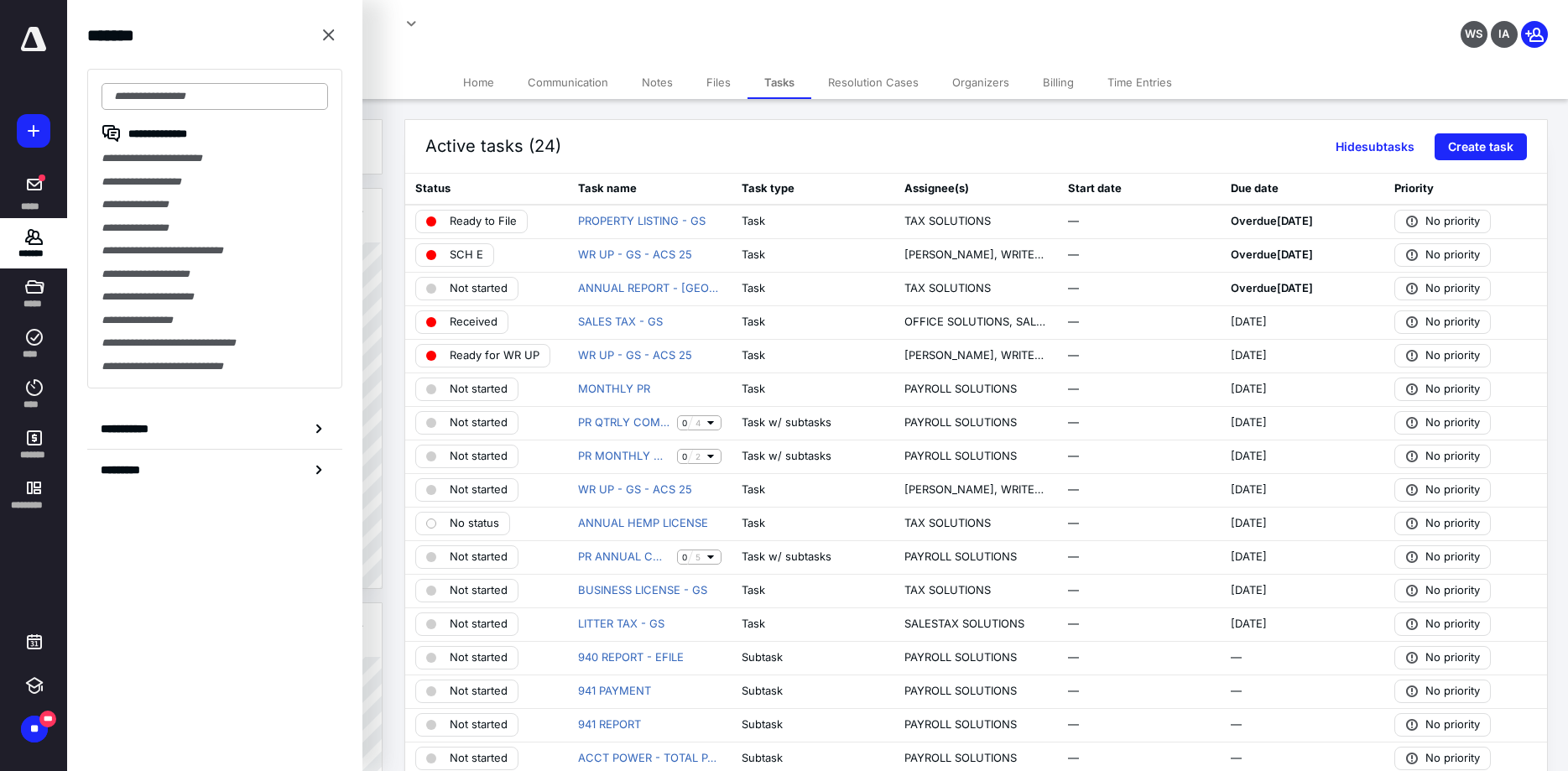 click at bounding box center [215, 96] 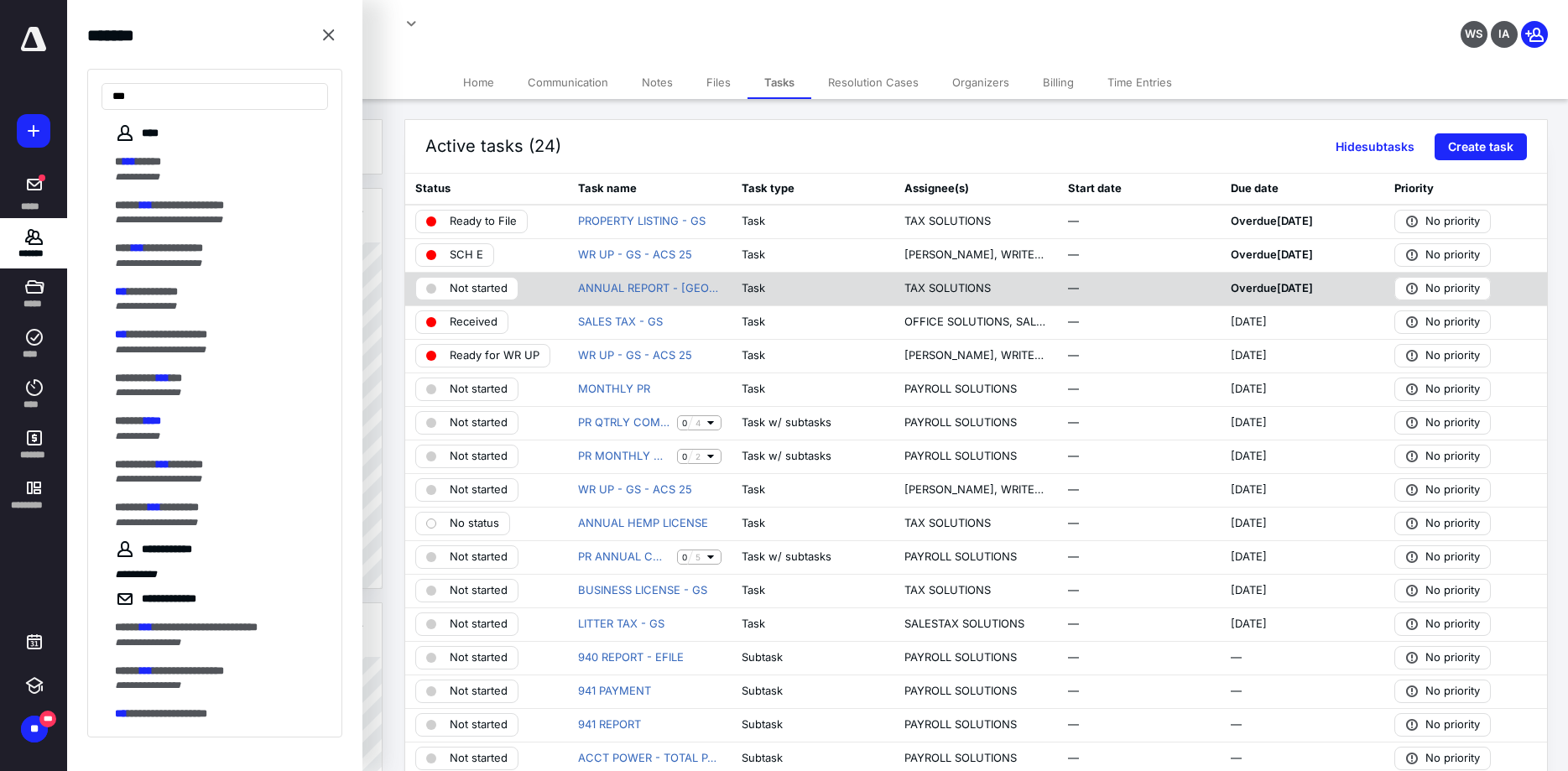 type on "***" 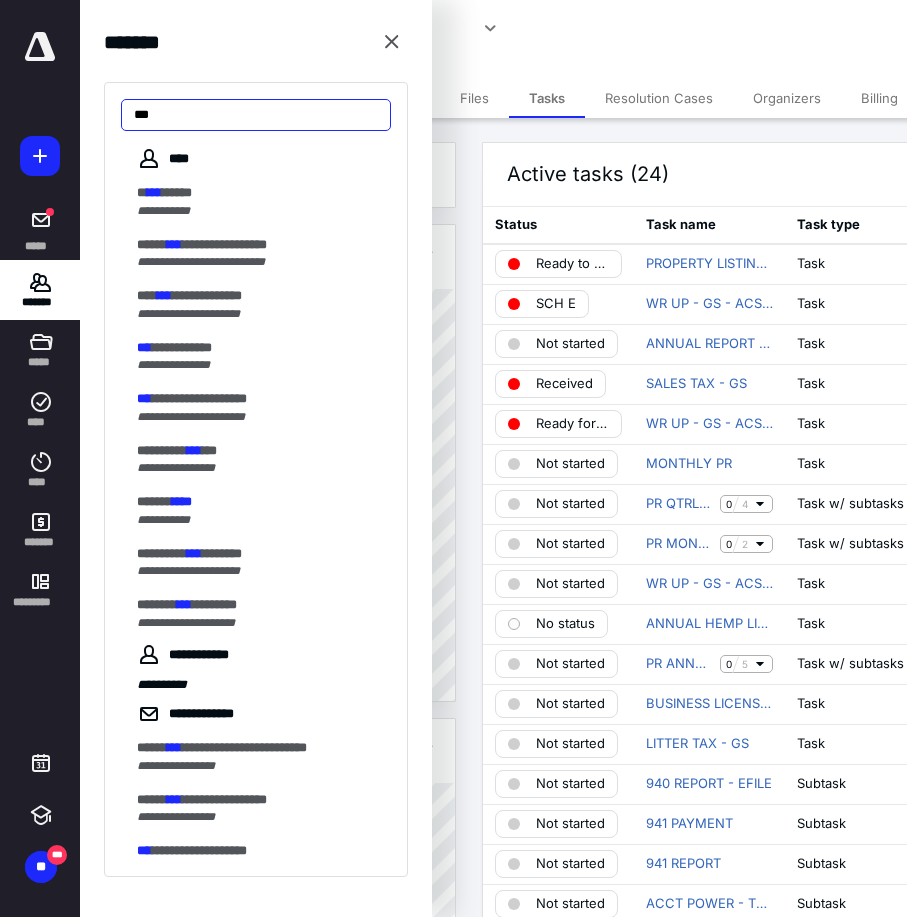 drag, startPoint x: 266, startPoint y: 113, endPoint x: 89, endPoint y: 118, distance: 177.0706 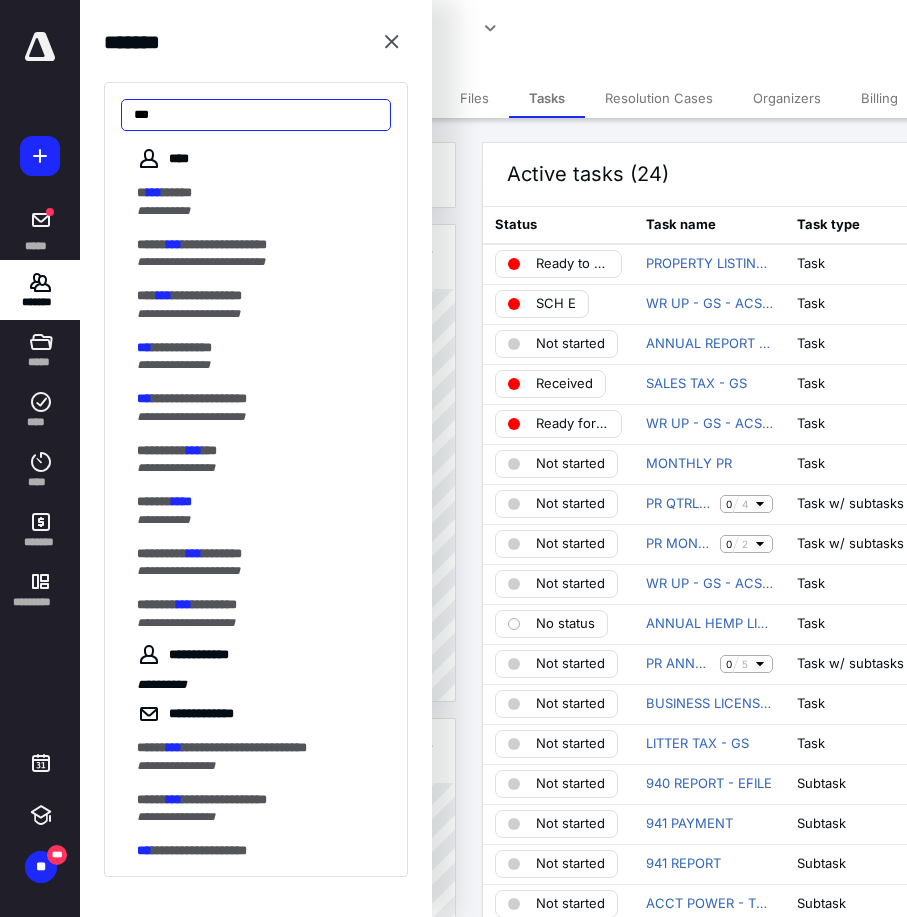 click on "***" at bounding box center (256, 115) 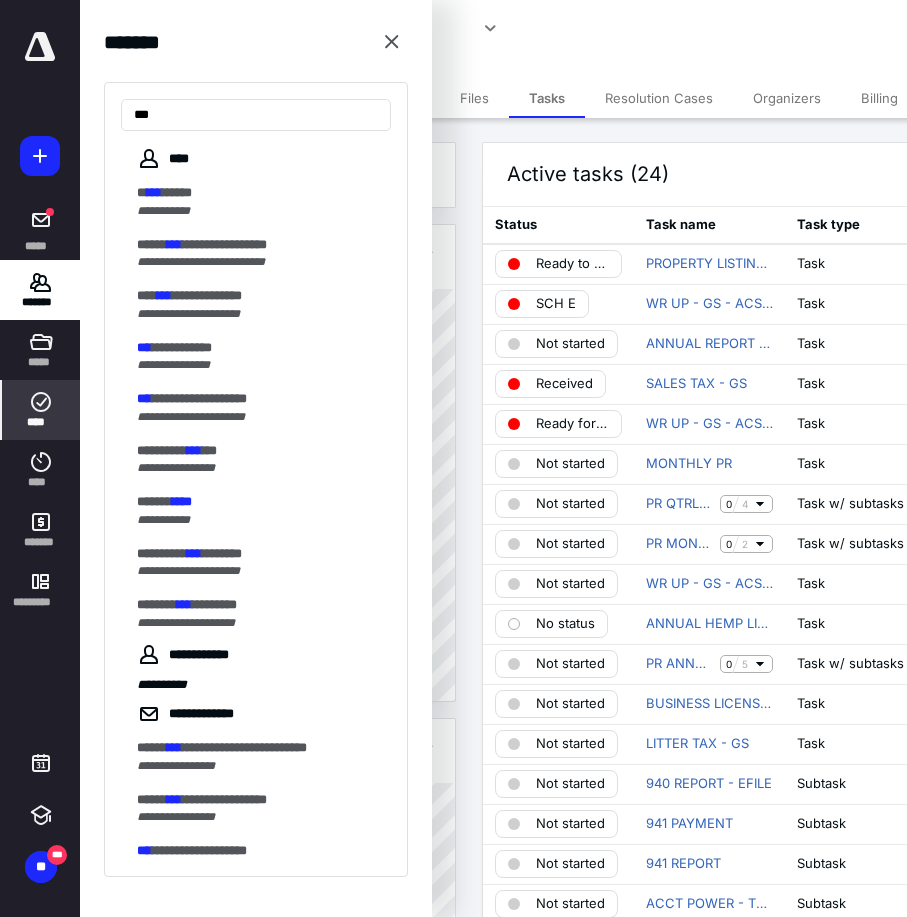 click on "****" at bounding box center [41, 422] 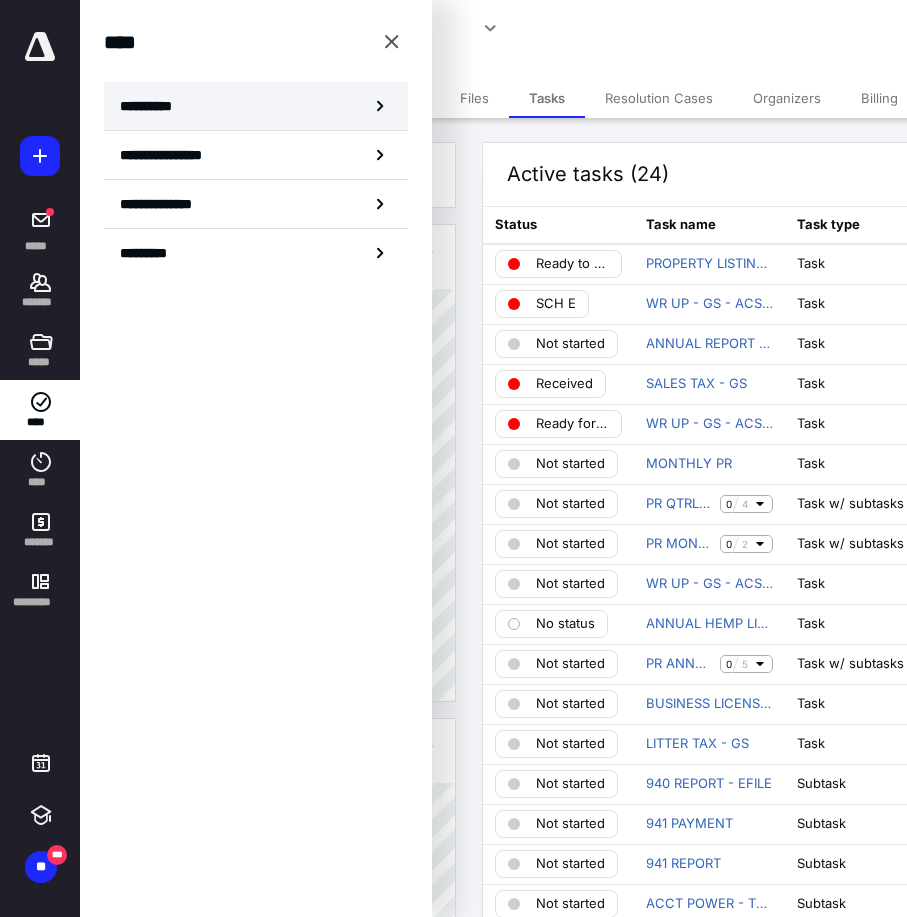 click on "**********" at bounding box center (256, 106) 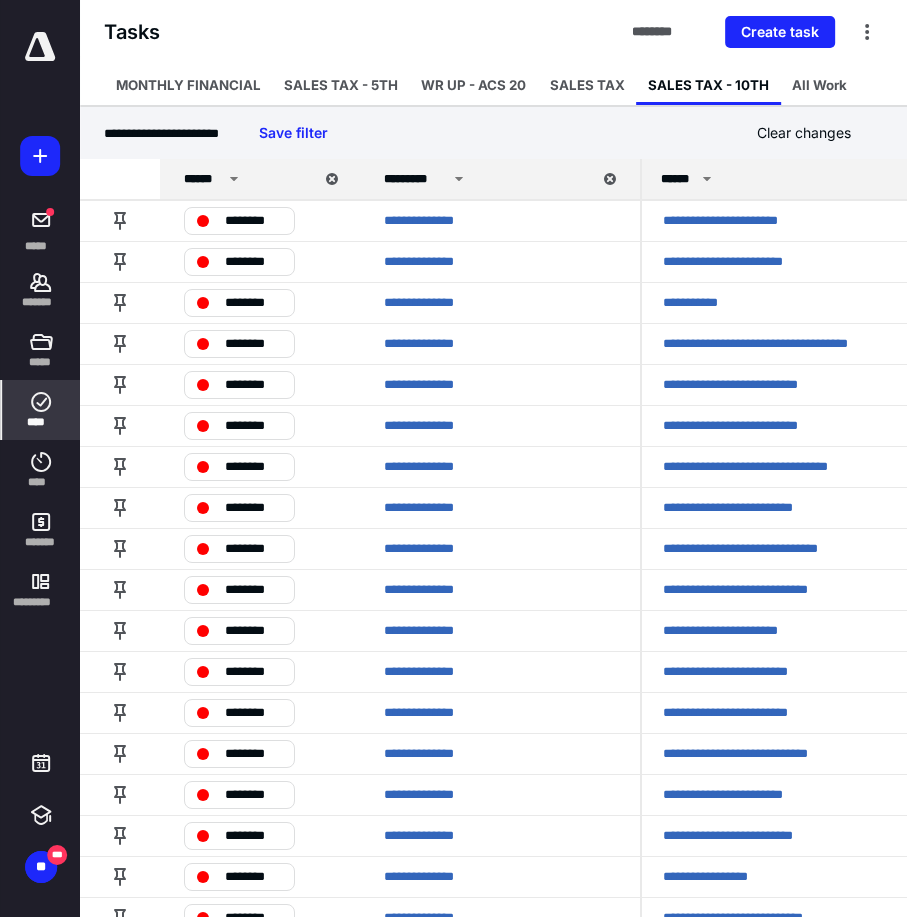 scroll, scrollTop: 0, scrollLeft: 208, axis: horizontal 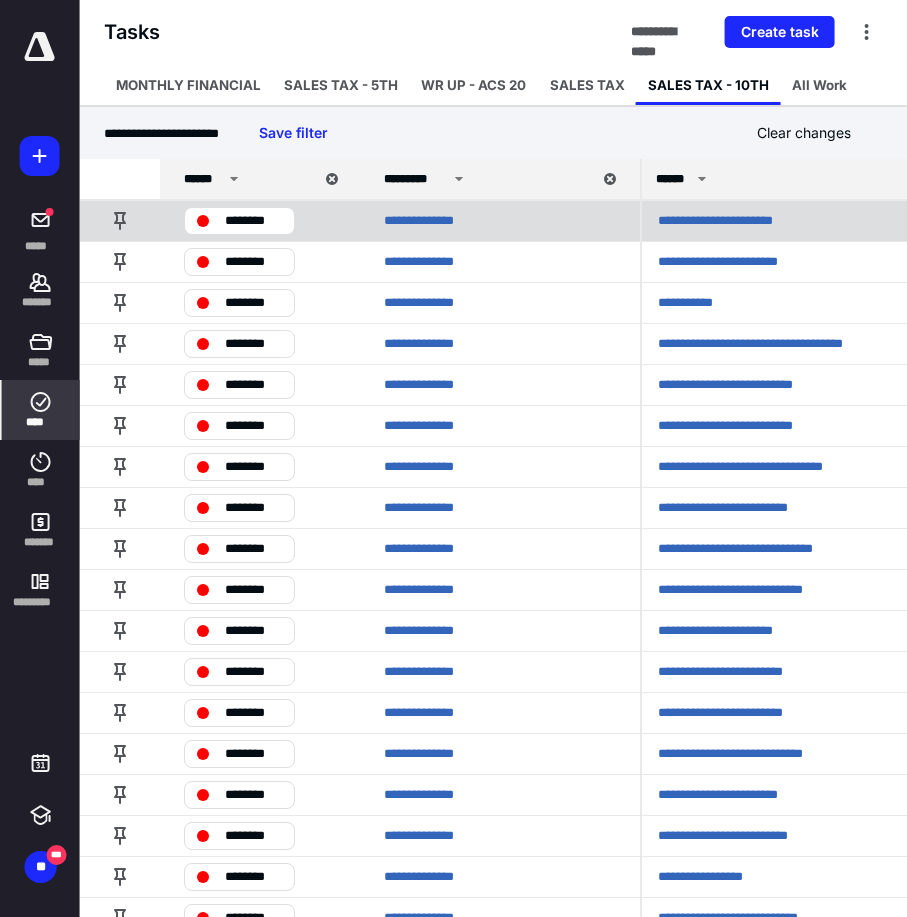 click on "**********" at bounding box center [745, 221] 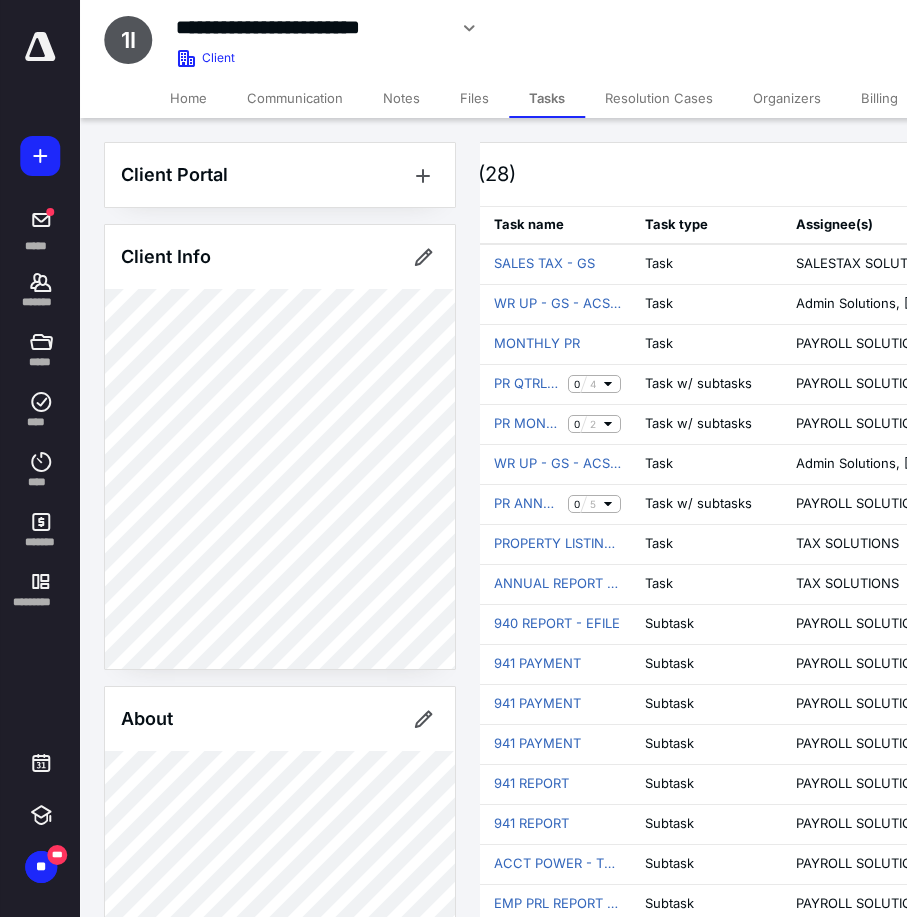 scroll, scrollTop: 0, scrollLeft: 150, axis: horizontal 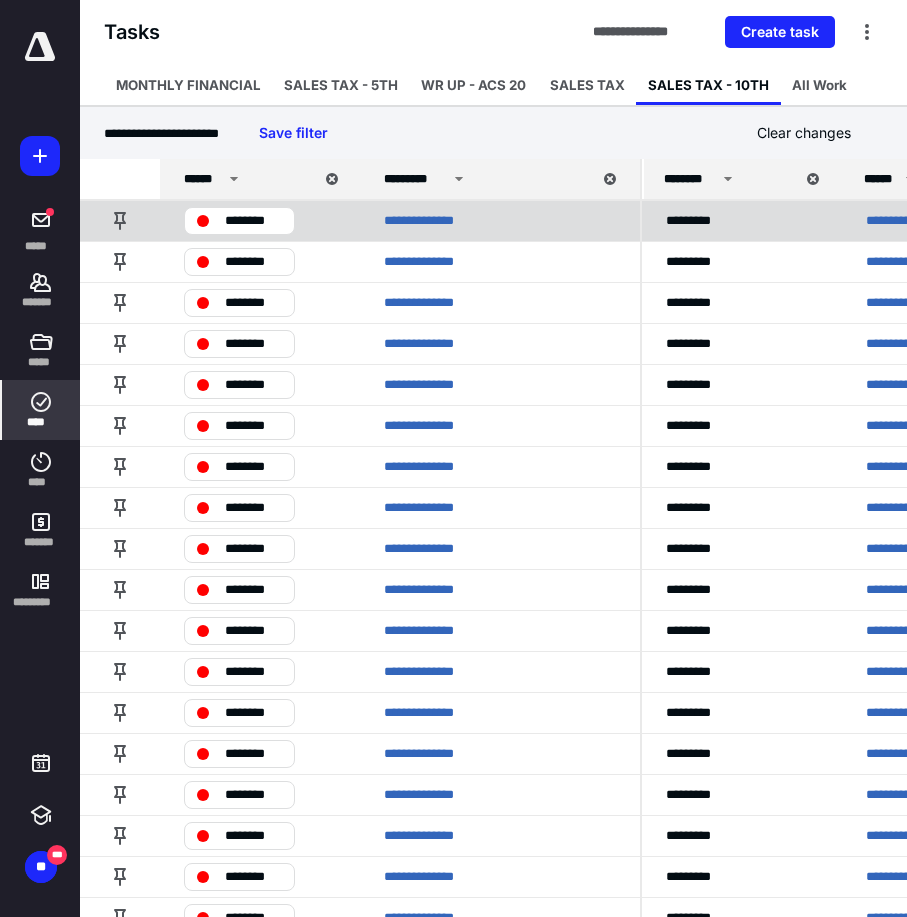 click on "********" at bounding box center (253, 221) 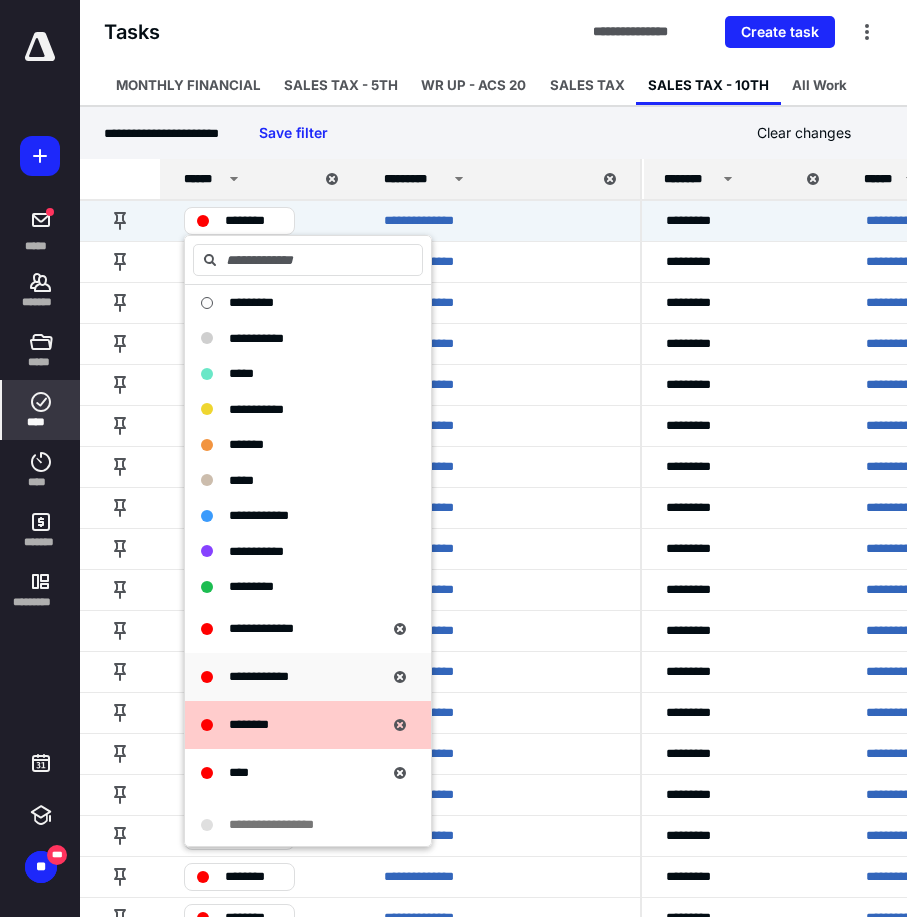click on "**********" at bounding box center [292, 677] 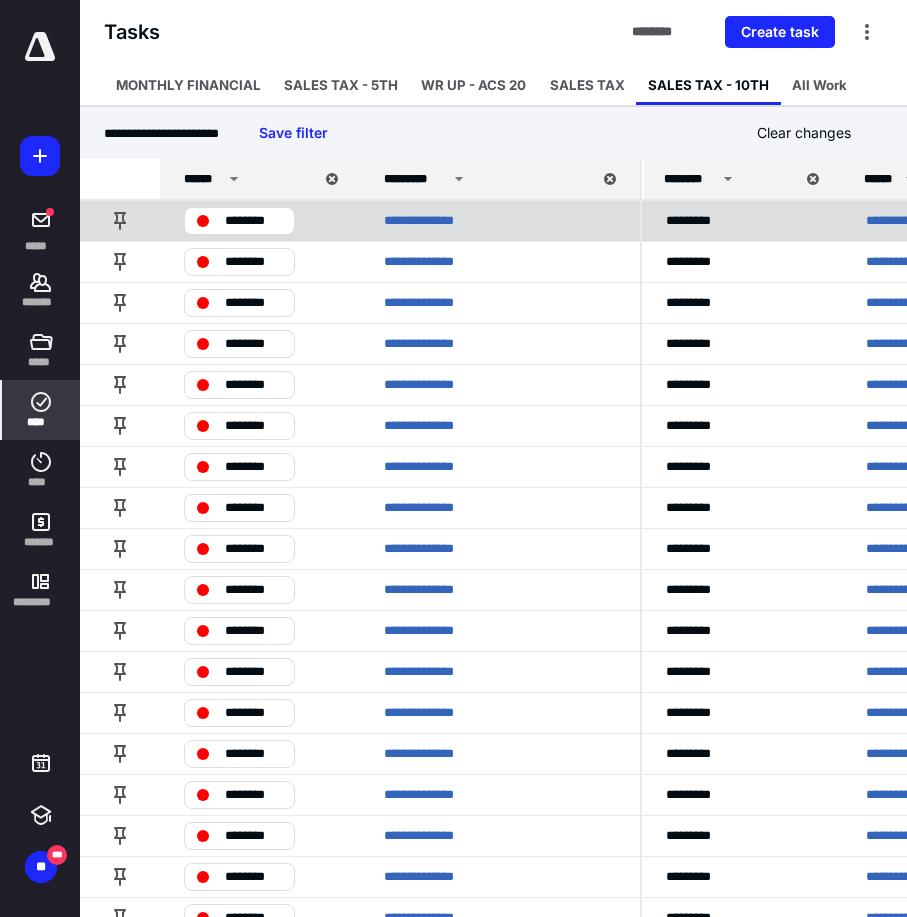 click on "**********" at bounding box center (1018, 220) 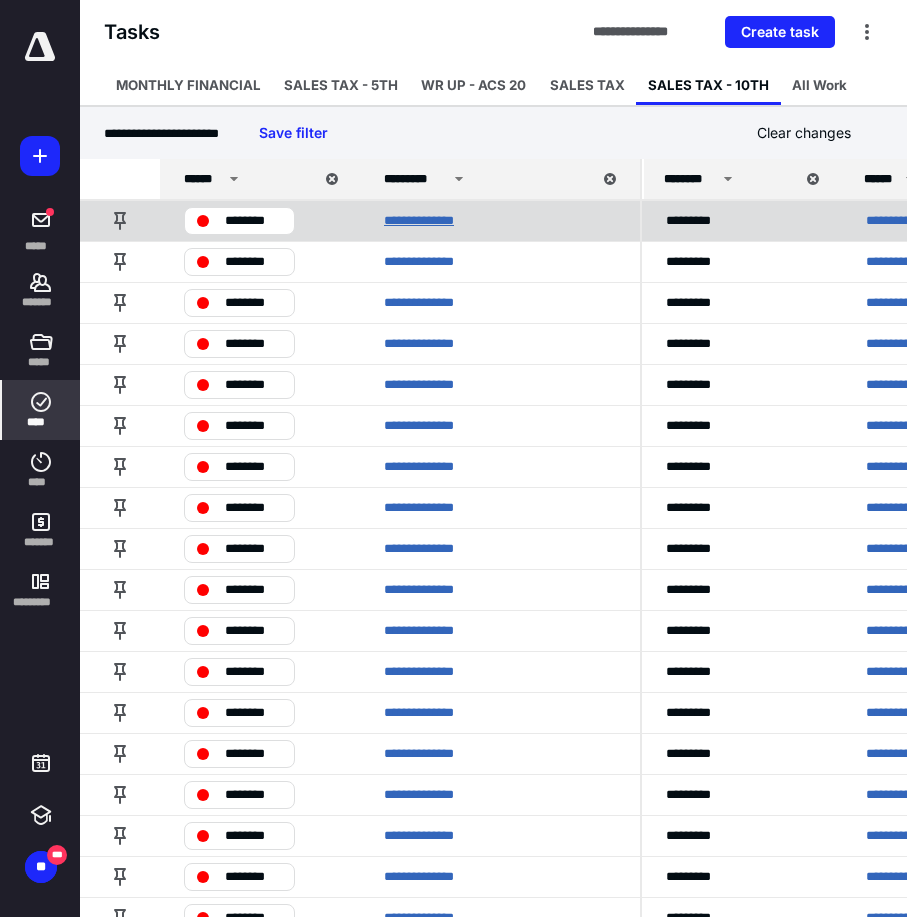 click on "**********" at bounding box center [434, 221] 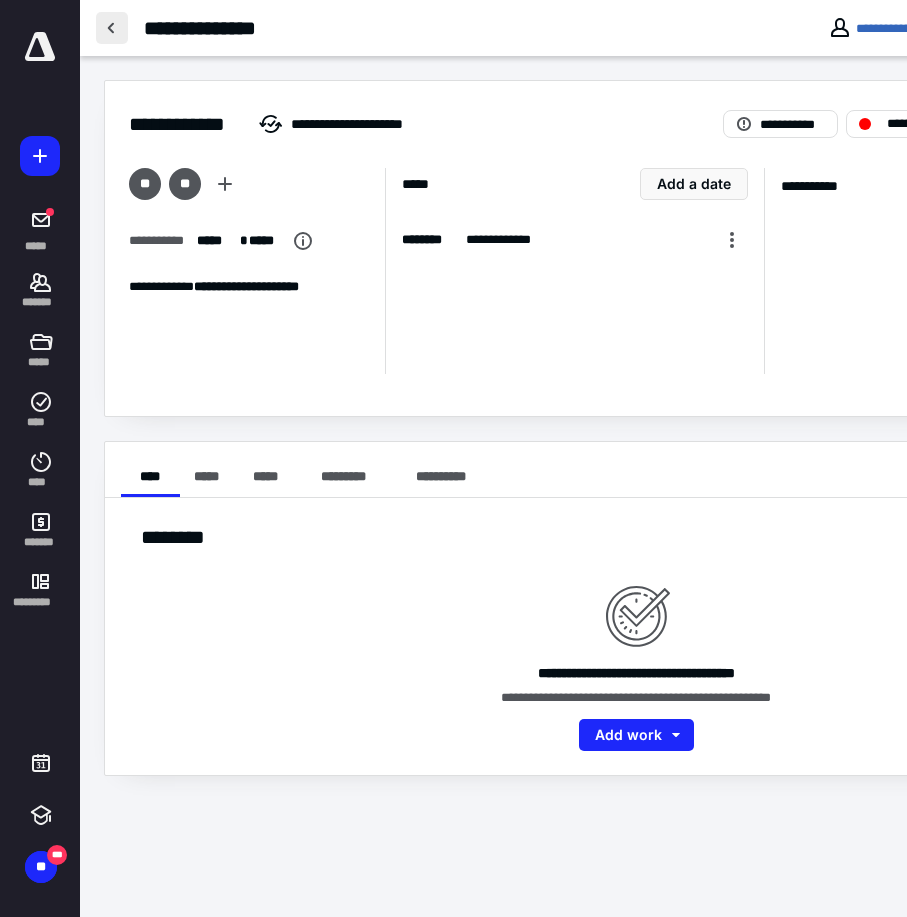 click at bounding box center (112, 28) 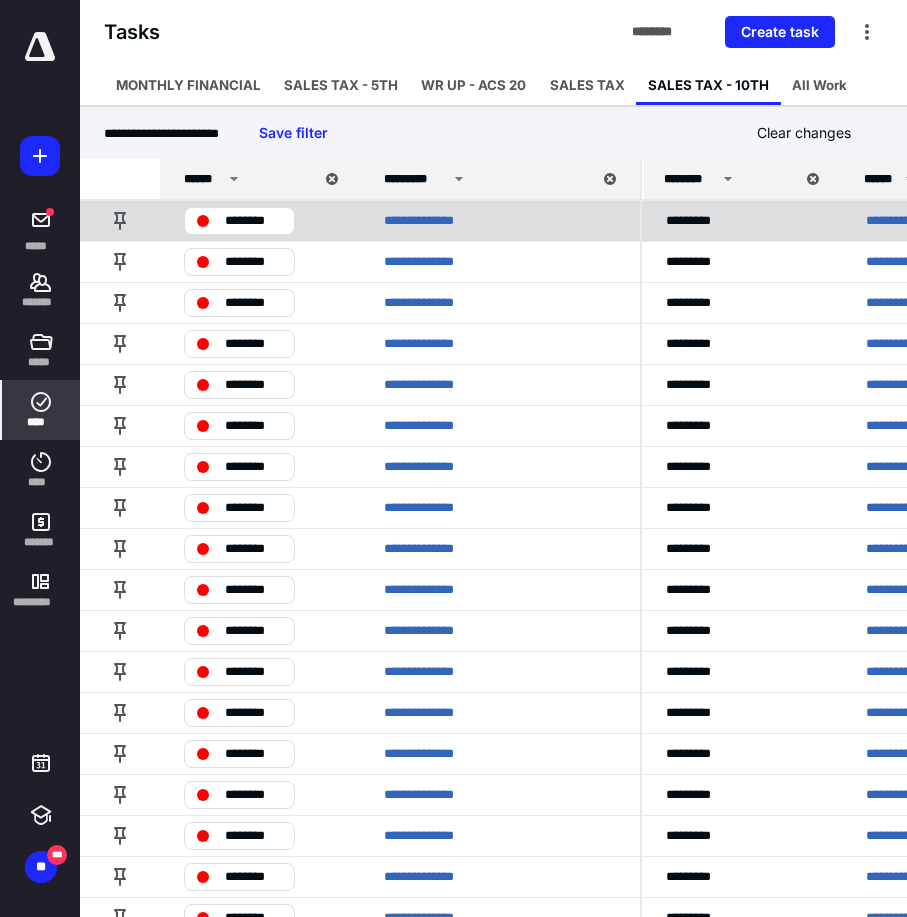 click on "**********" at bounding box center [959, 221] 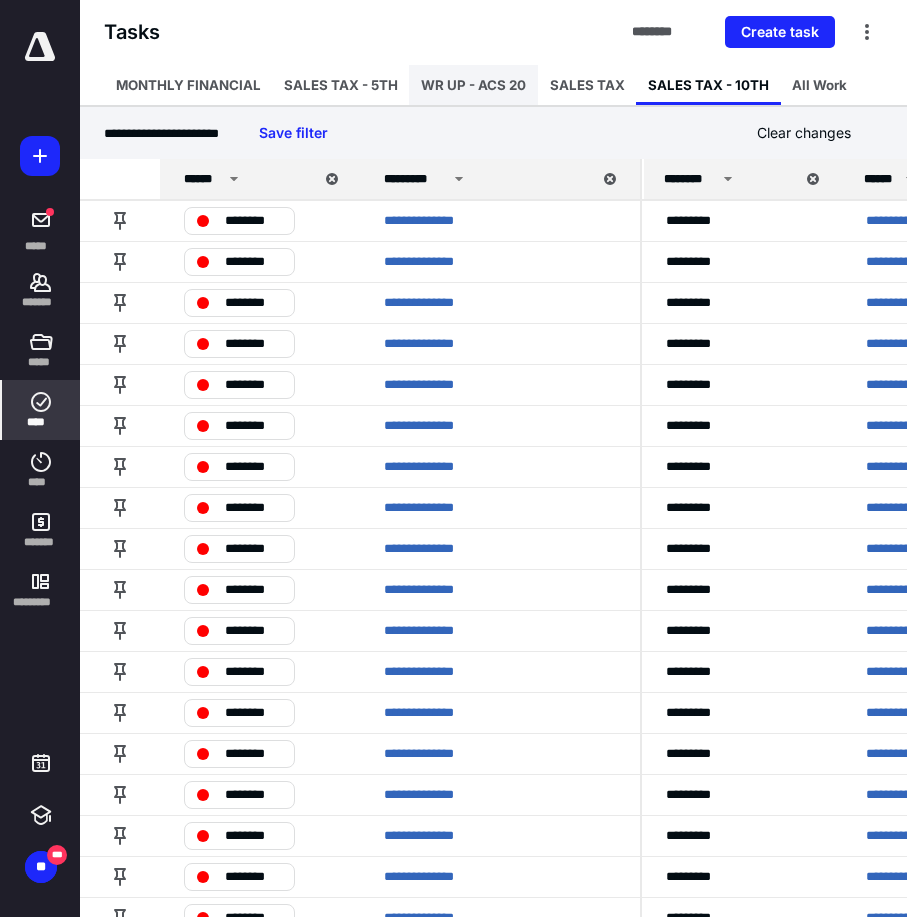click on "WR UP - ACS 20" at bounding box center (473, 85) 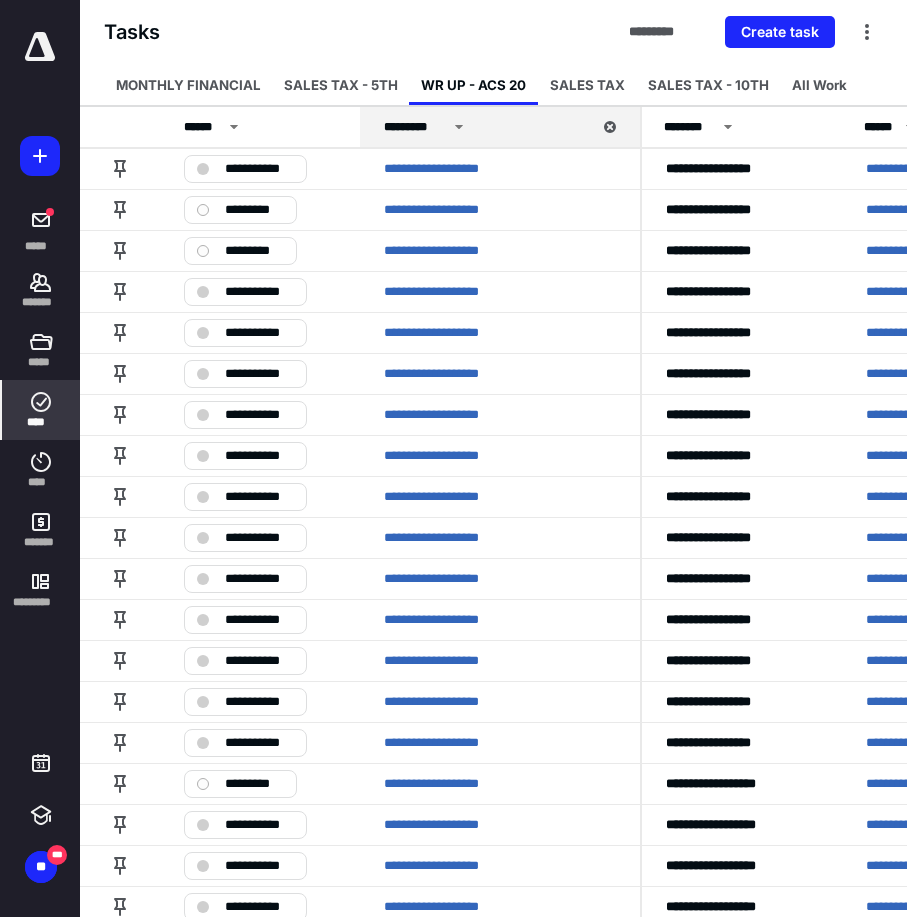 click on "Tasks ********* Create task" at bounding box center (493, 32) 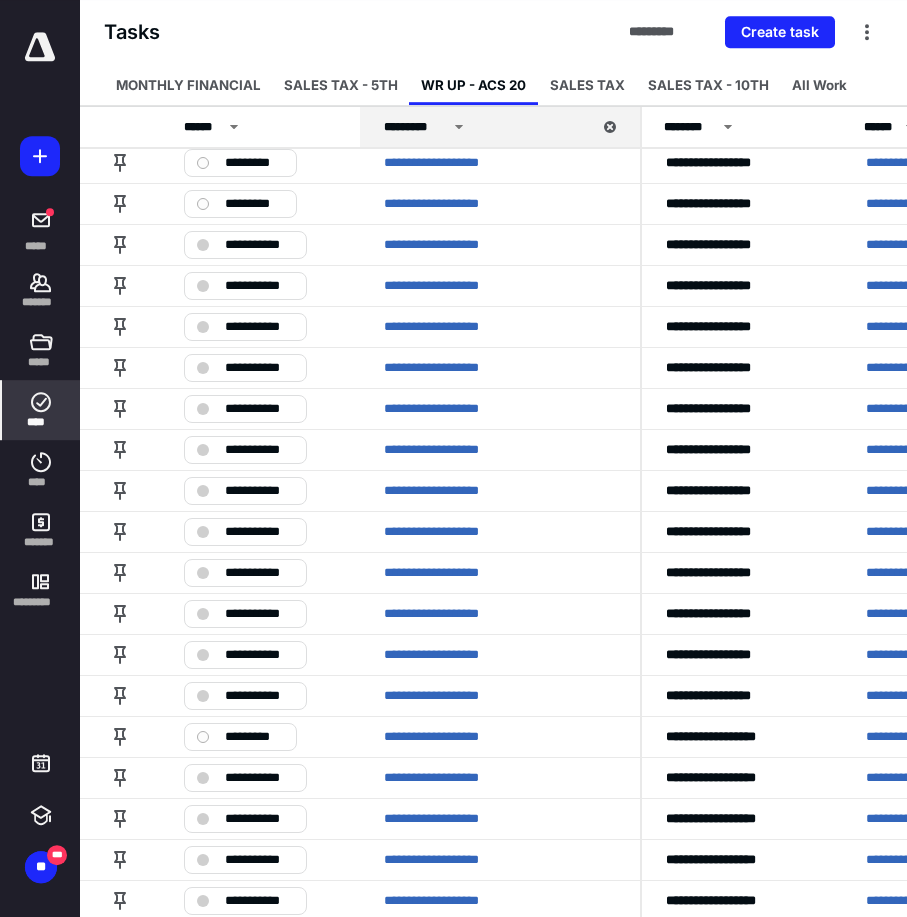 scroll, scrollTop: 0, scrollLeft: 0, axis: both 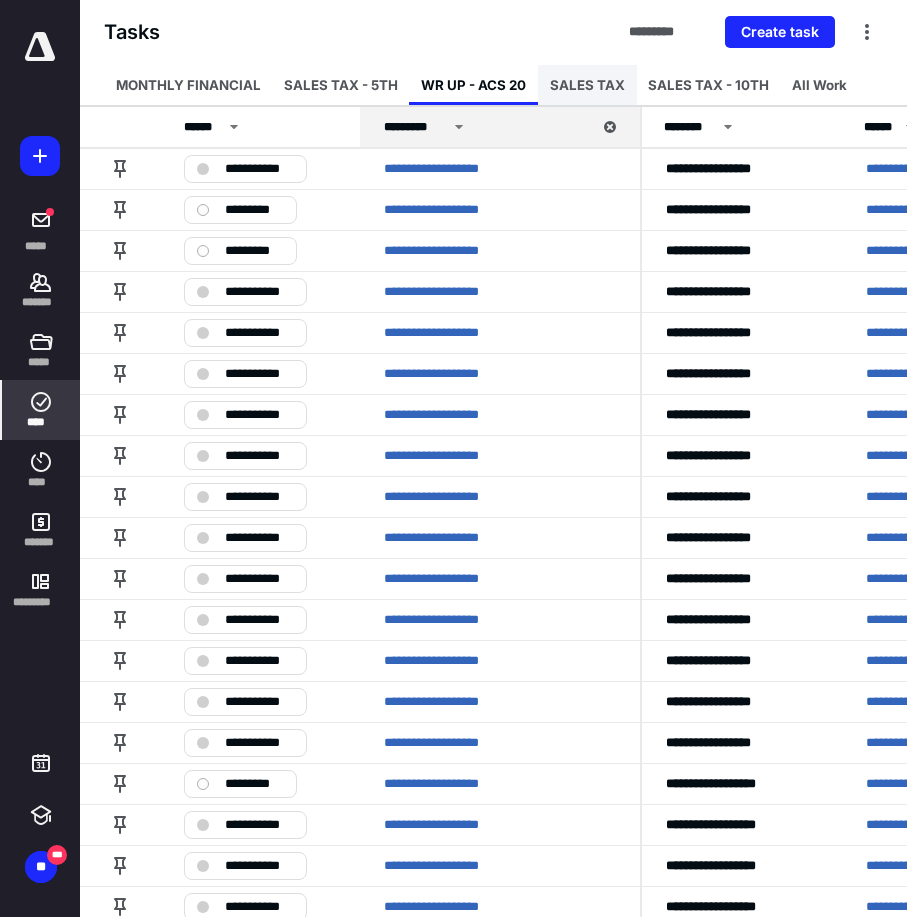click on "SALES TAX" at bounding box center [587, 85] 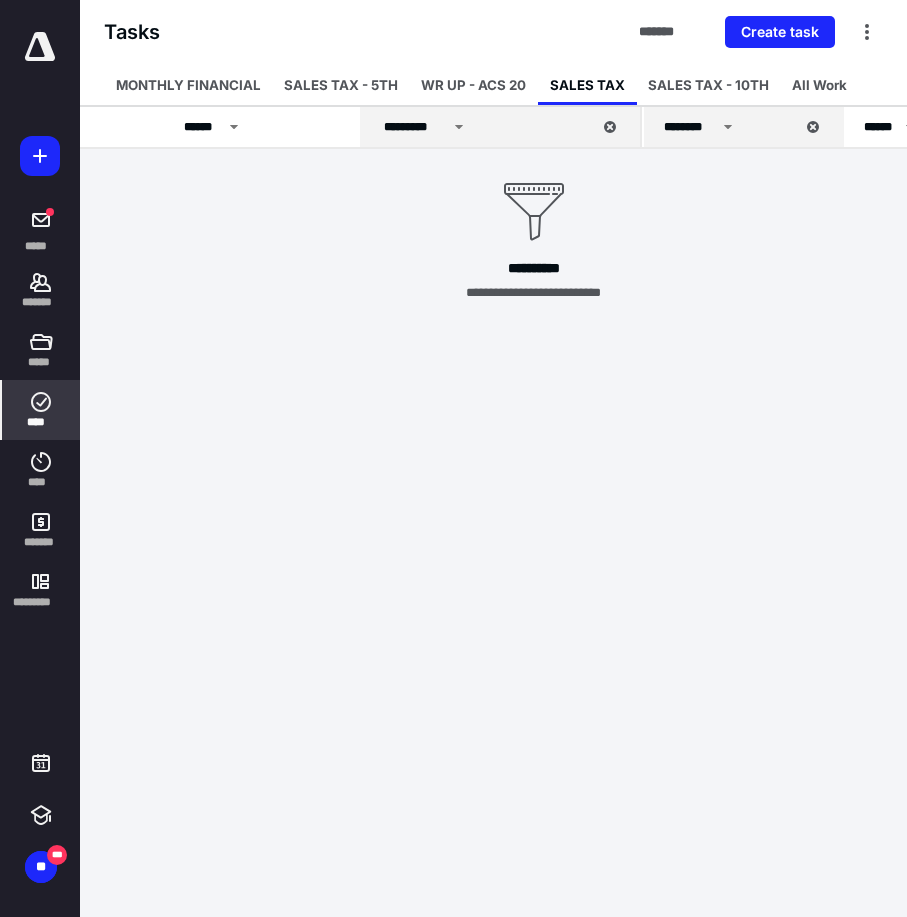 click on "**********" at bounding box center [453, 458] 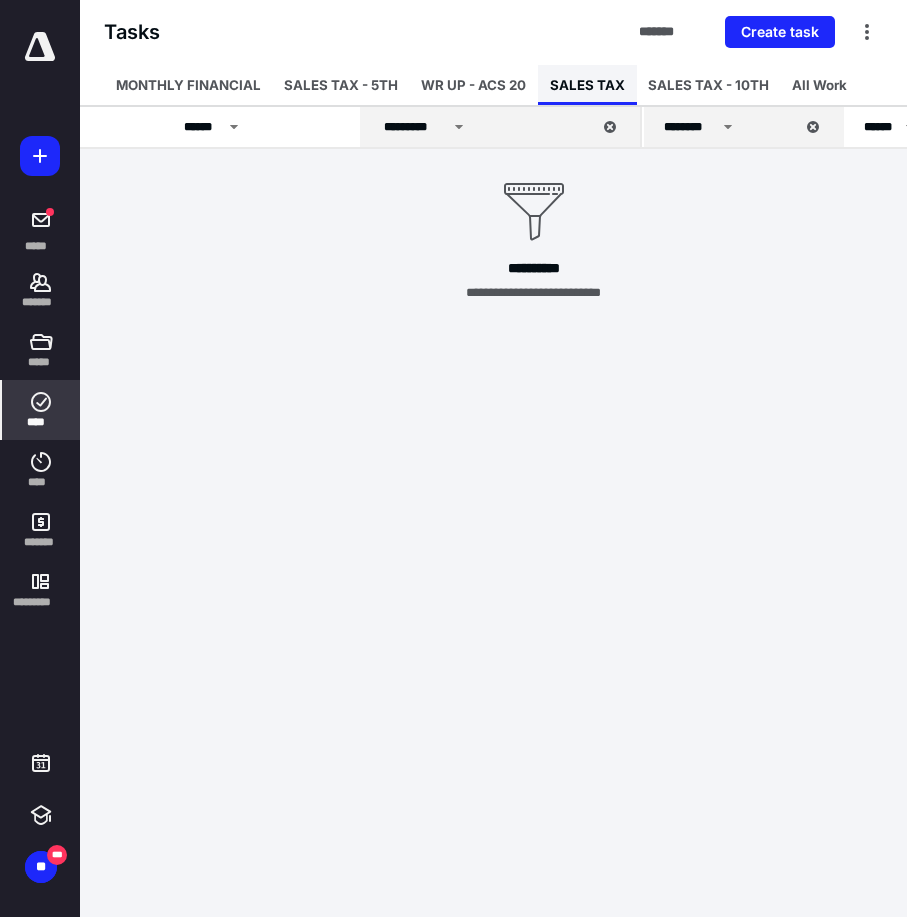 click on "SALES TAX" at bounding box center [587, 85] 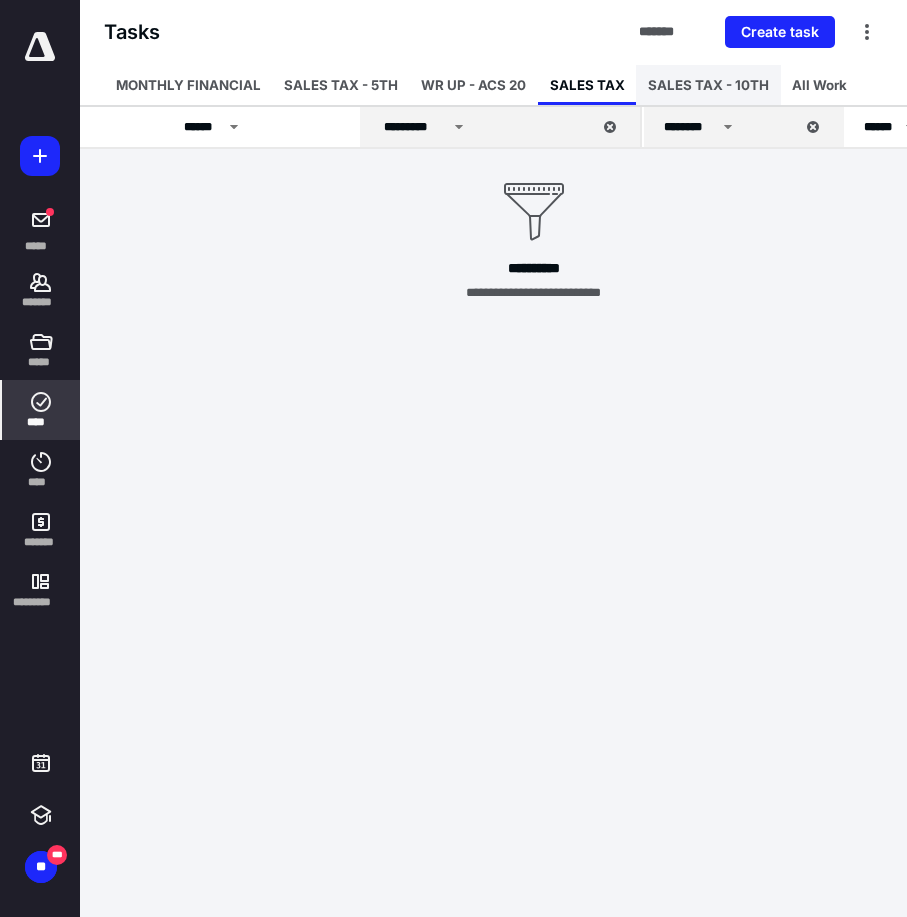click on "SALES TAX - 10TH" at bounding box center (708, 85) 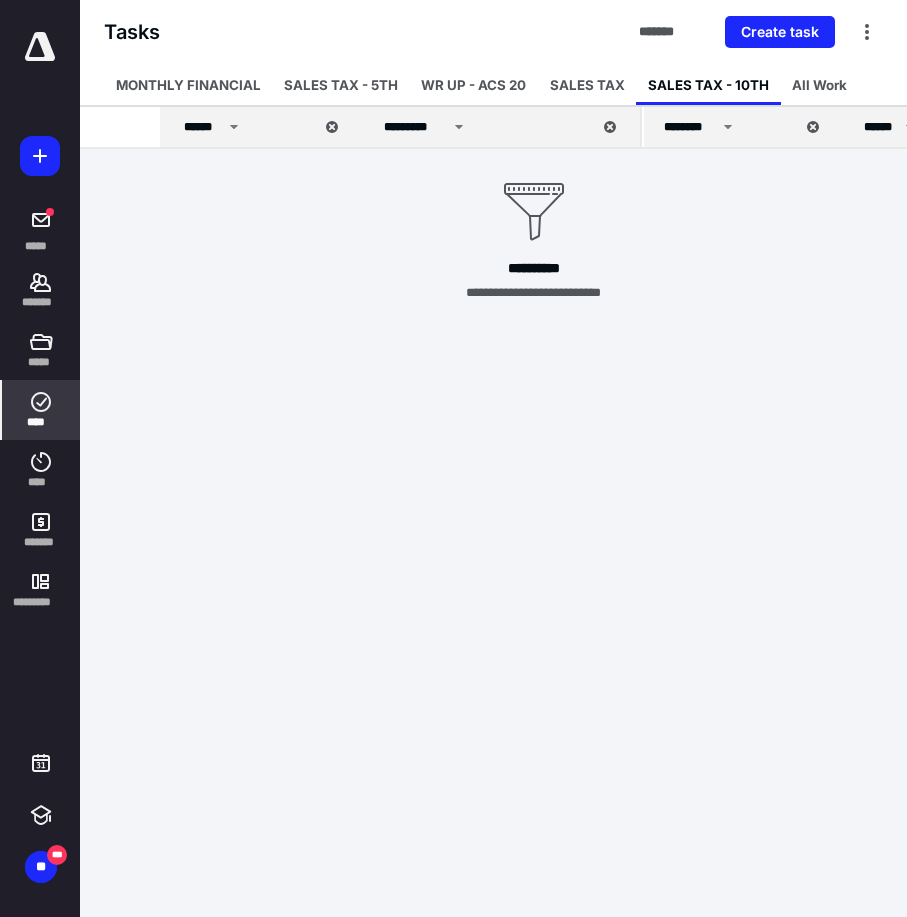 click 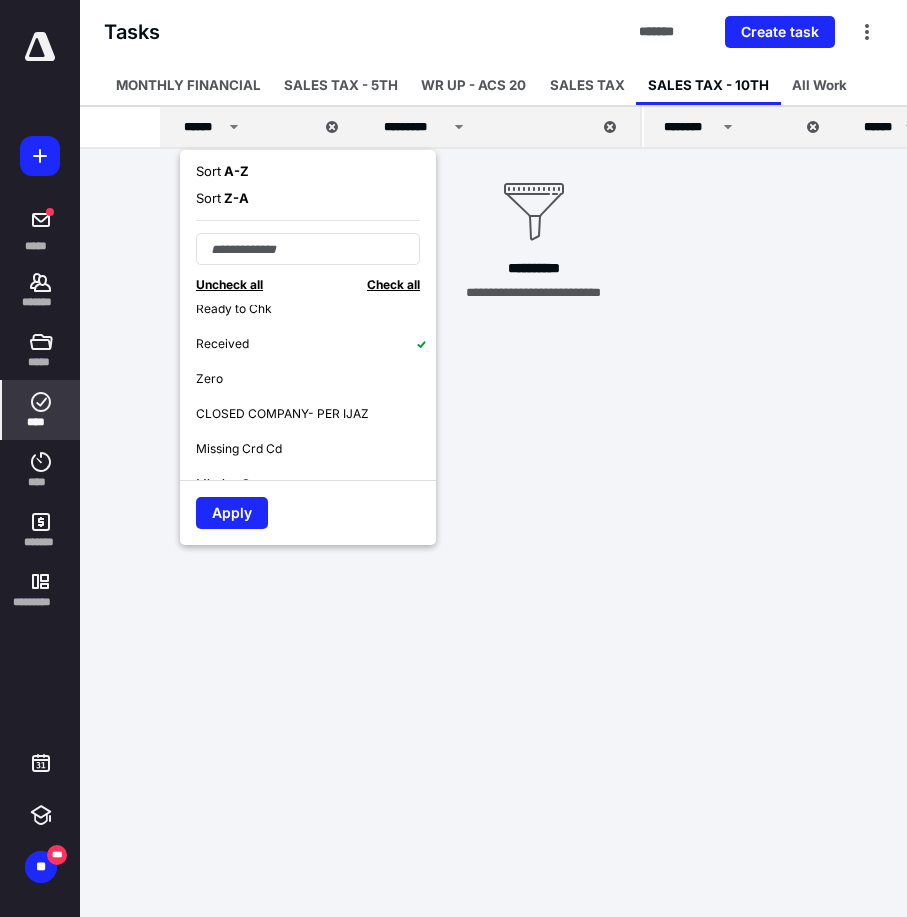 scroll, scrollTop: 0, scrollLeft: 0, axis: both 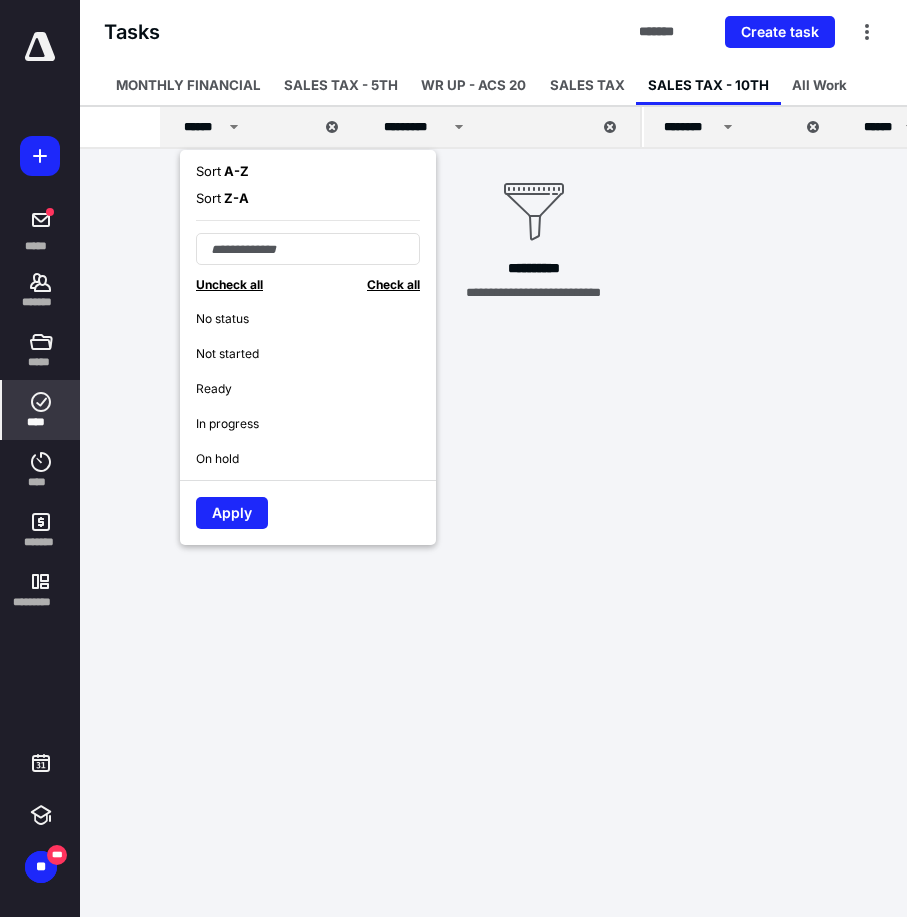 click on "**********" at bounding box center [533, 216] 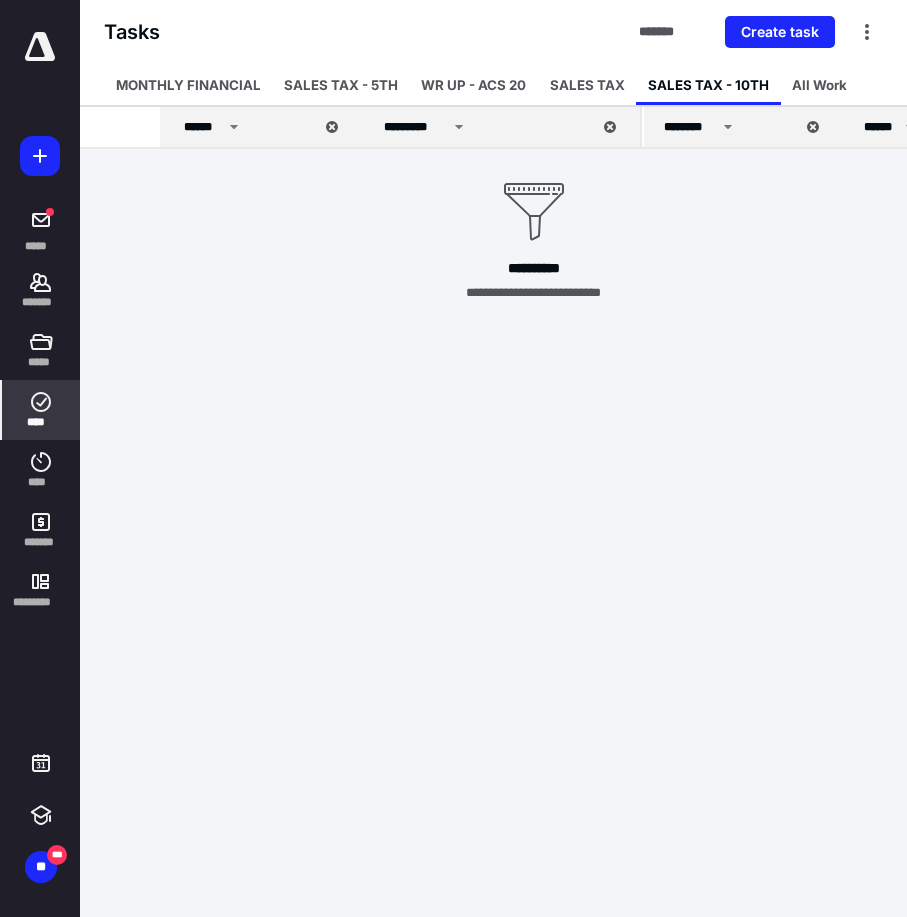 click on "********" at bounding box center [690, 127] 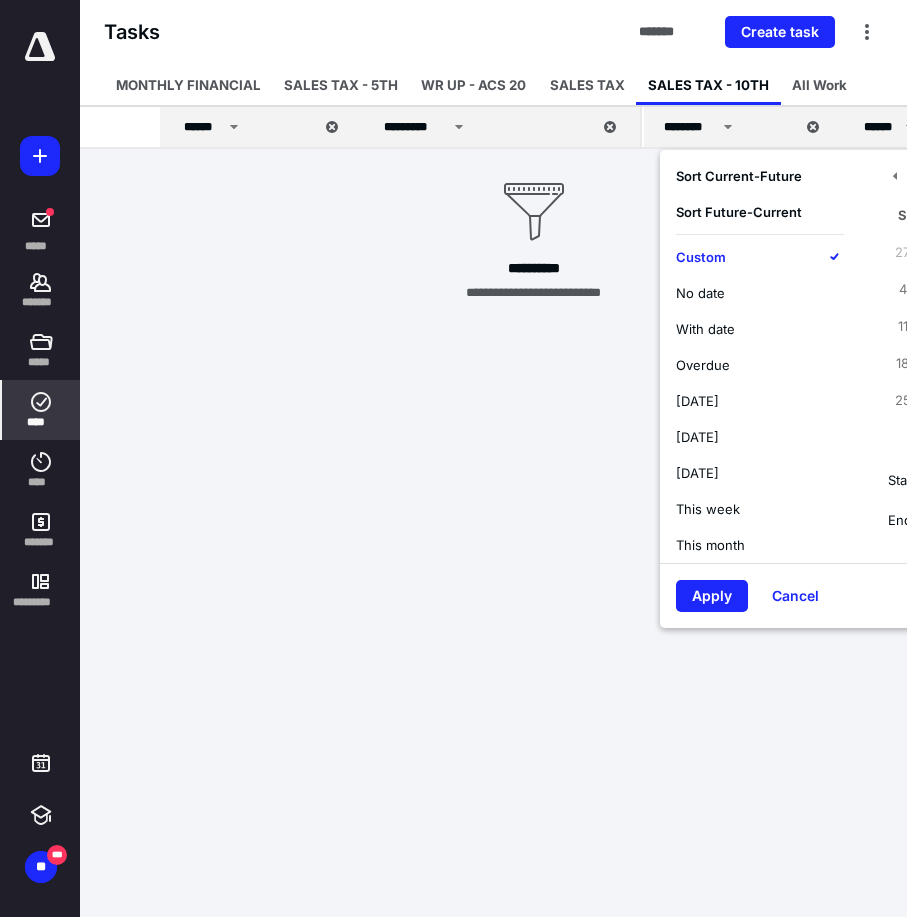 click on "Custom" at bounding box center [760, 257] 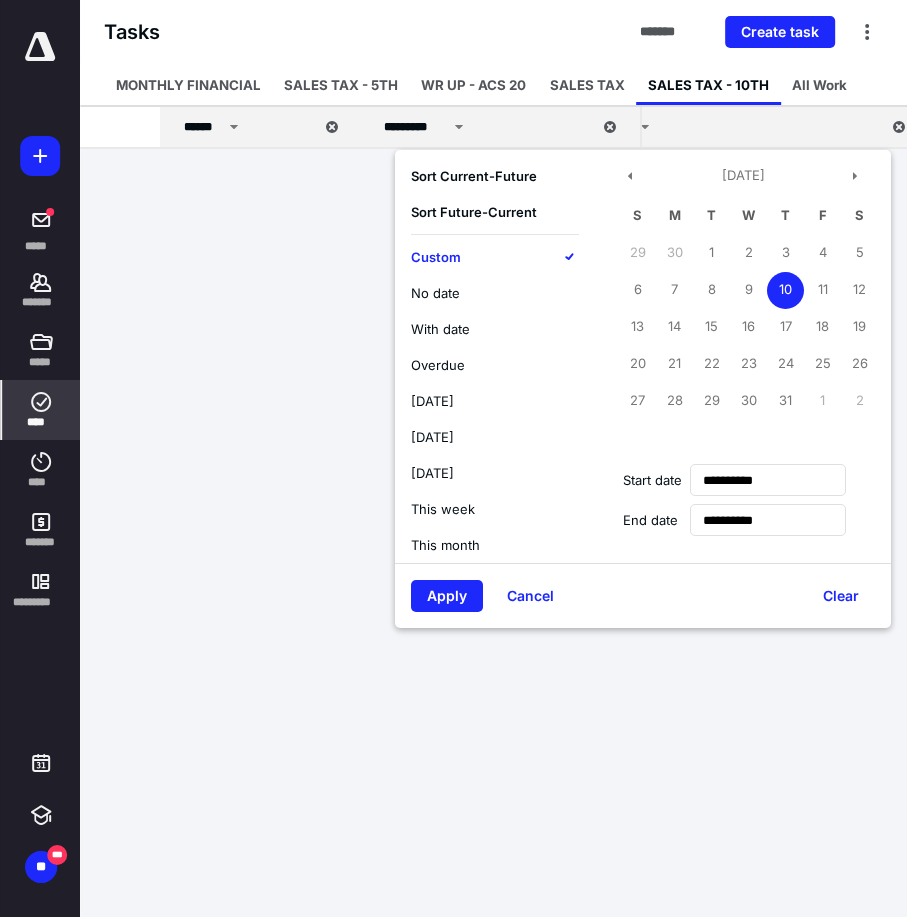 scroll, scrollTop: 0, scrollLeft: 320, axis: horizontal 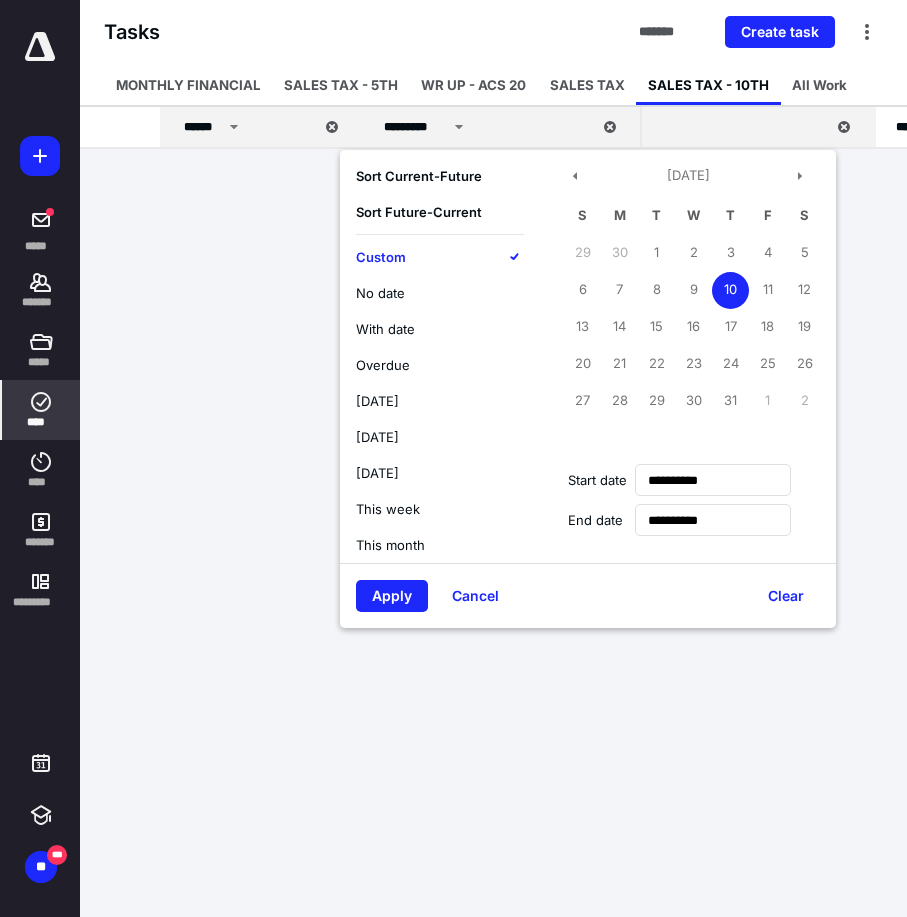 click on "10" at bounding box center [730, 290] 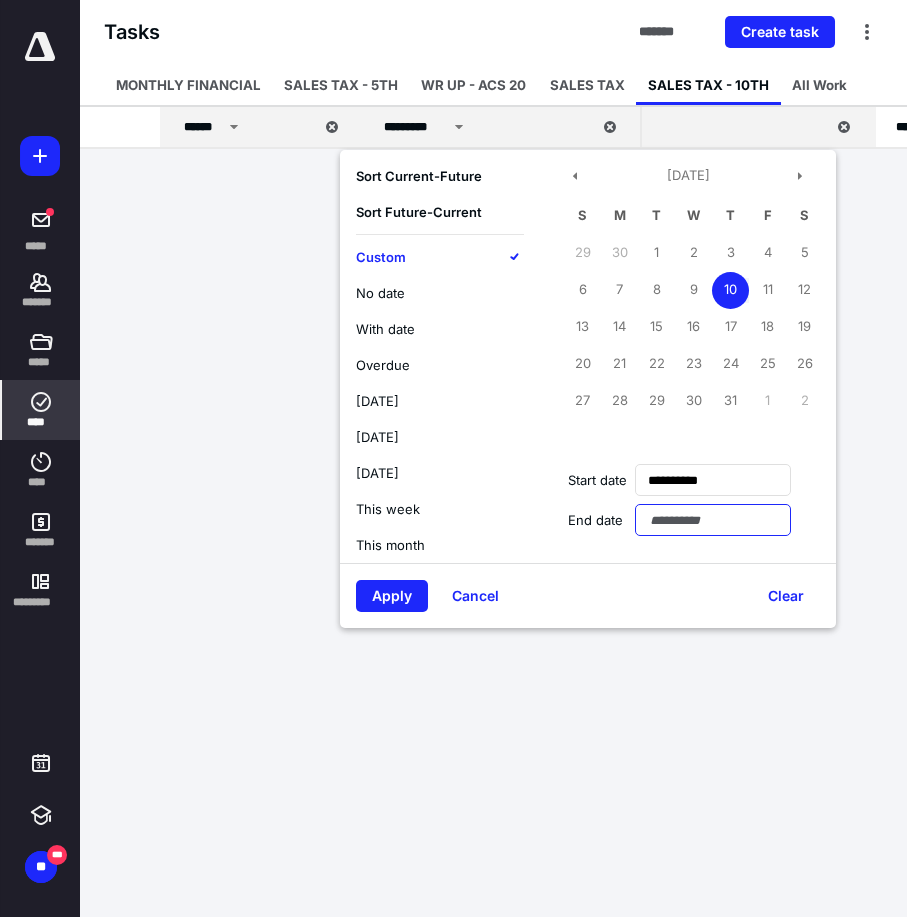 click at bounding box center (713, 520) 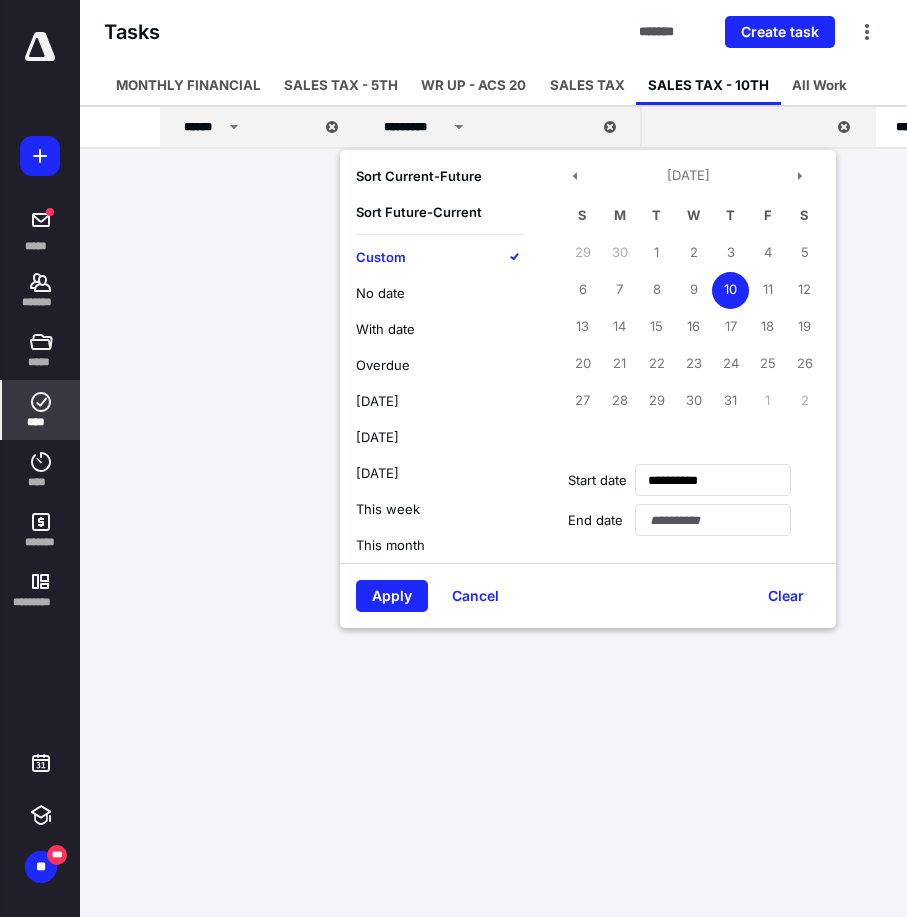 click on "10" at bounding box center (730, 290) 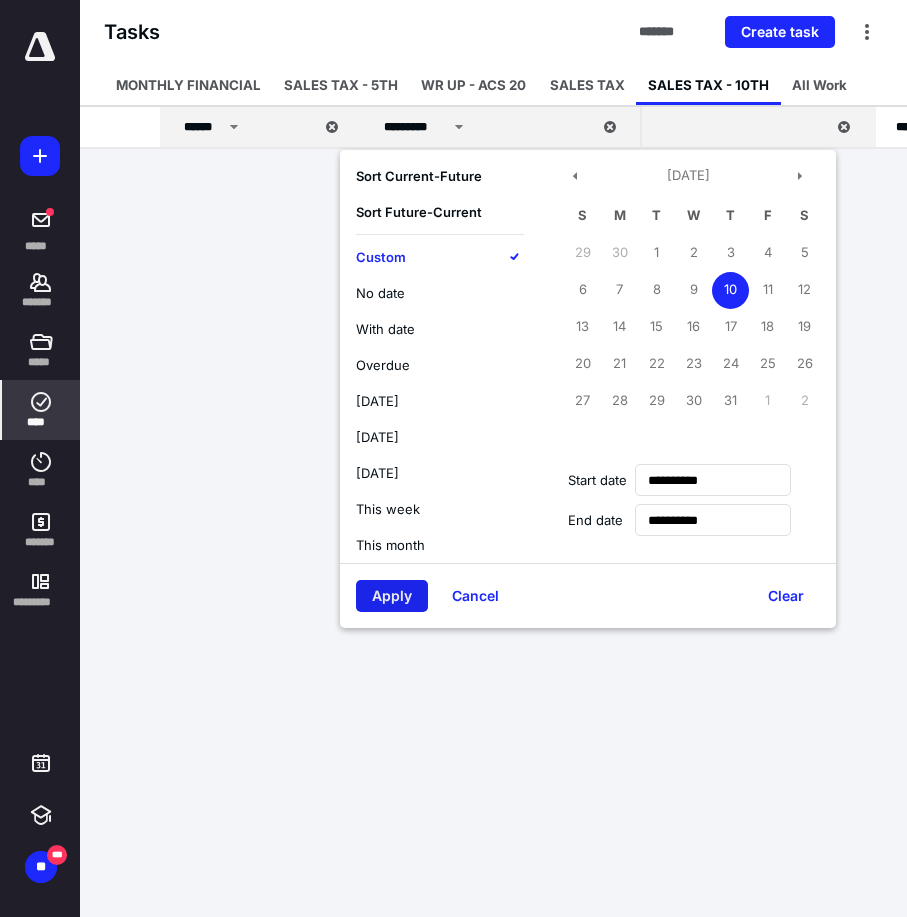 click on "Apply" at bounding box center [392, 596] 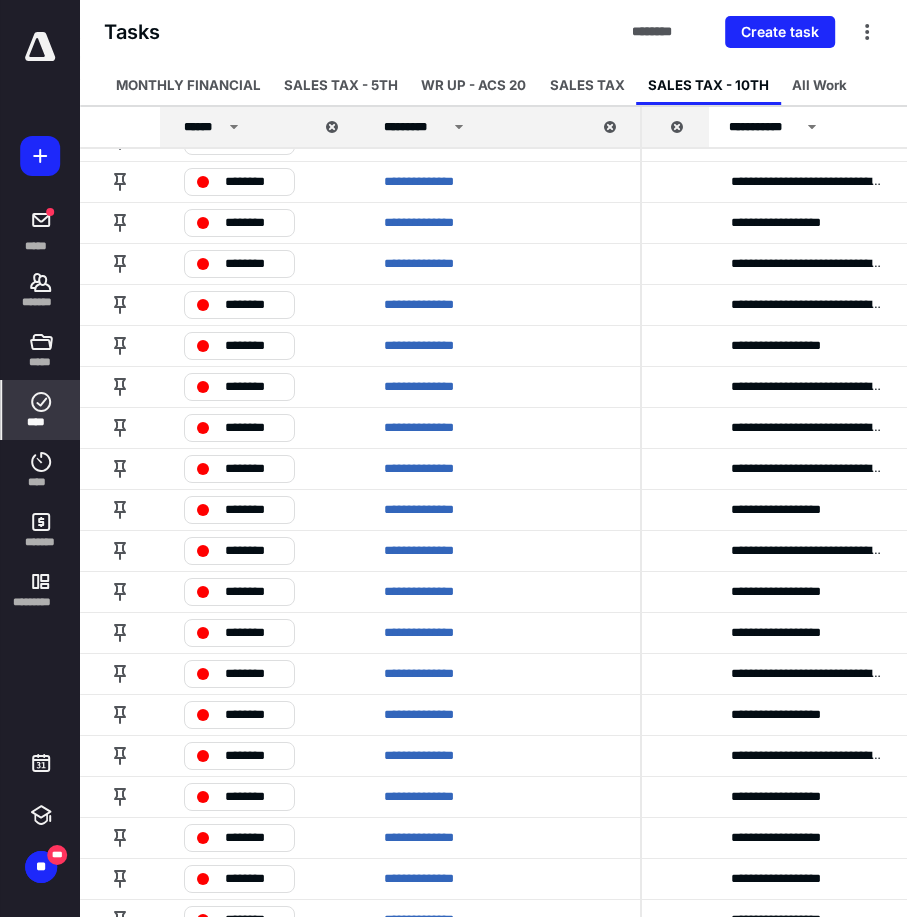 scroll, scrollTop: 0, scrollLeft: 487, axis: horizontal 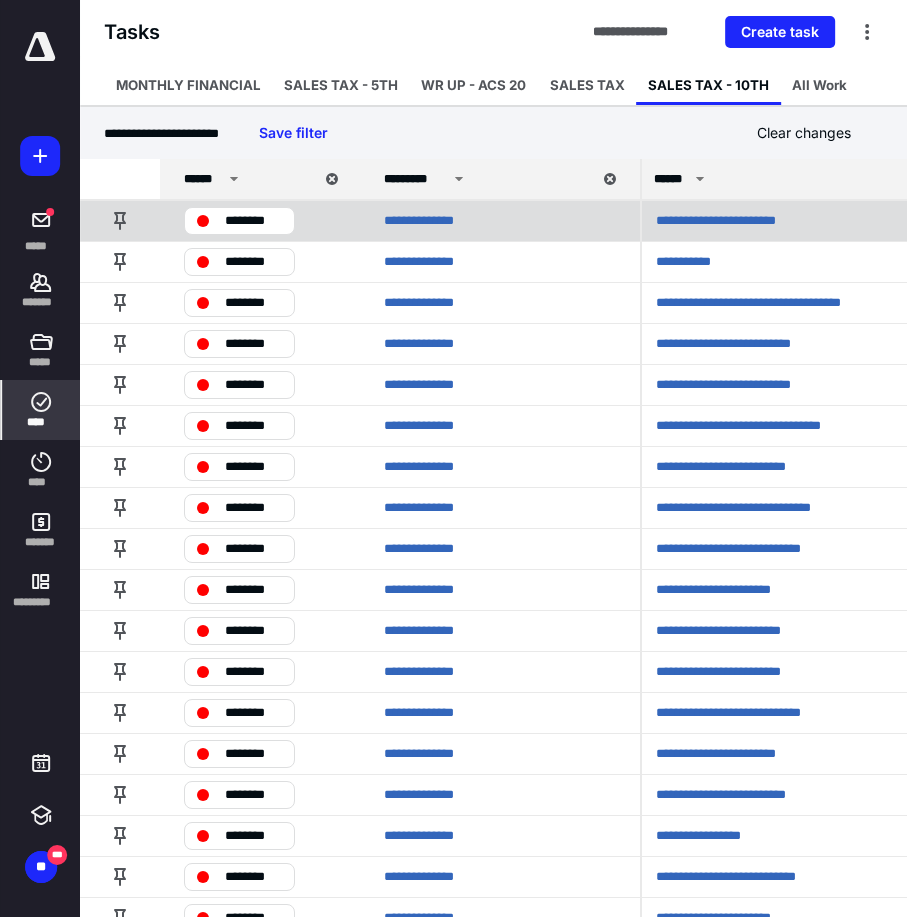 click on "********" at bounding box center (253, 221) 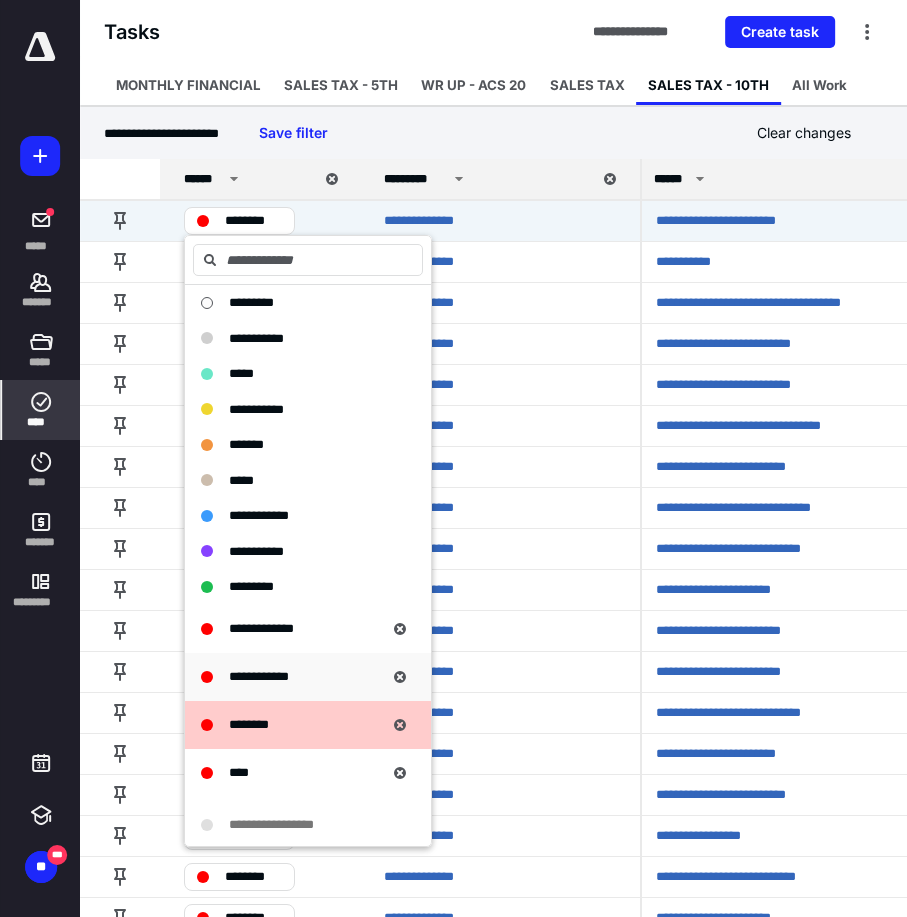 click on "**********" at bounding box center [259, 676] 